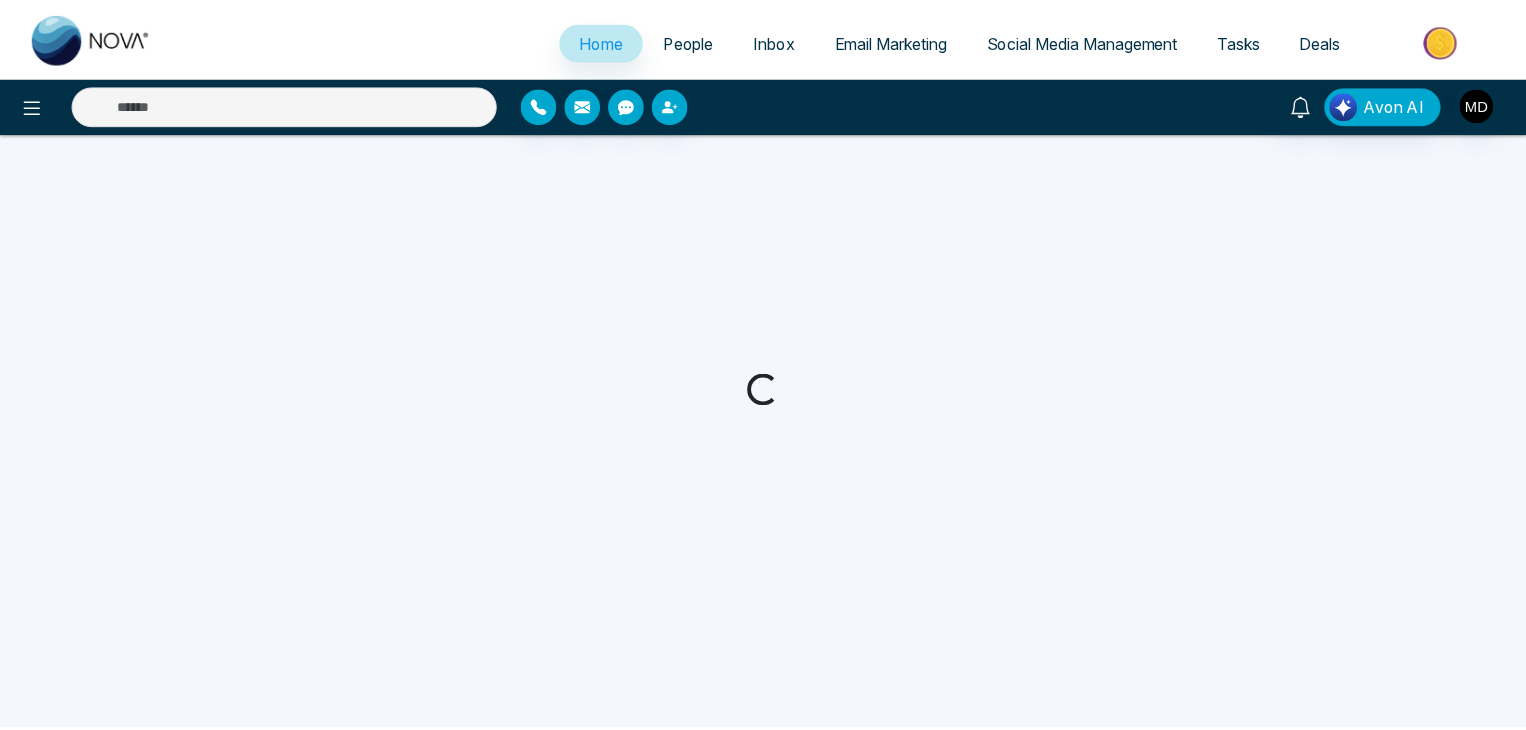 scroll, scrollTop: 0, scrollLeft: 0, axis: both 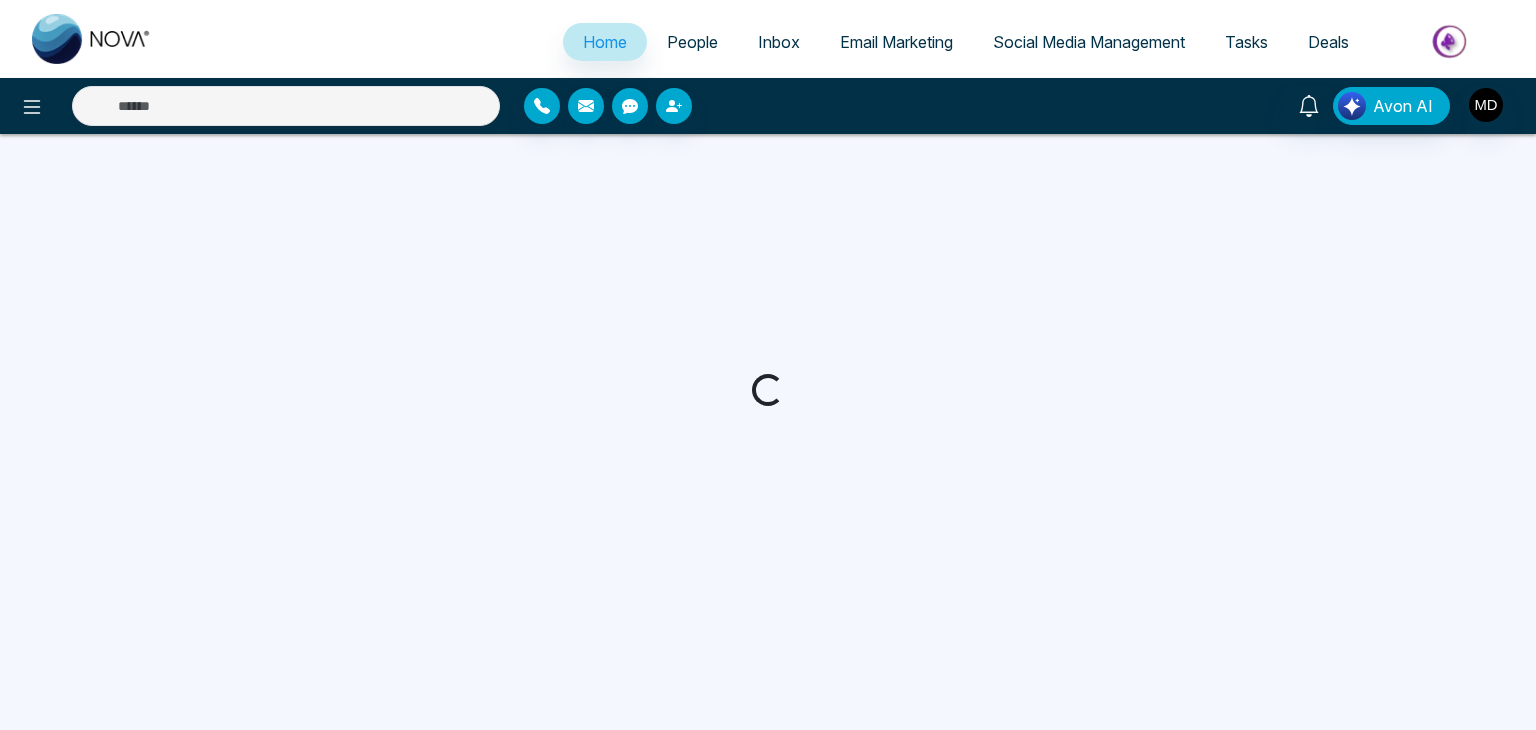 select on "*" 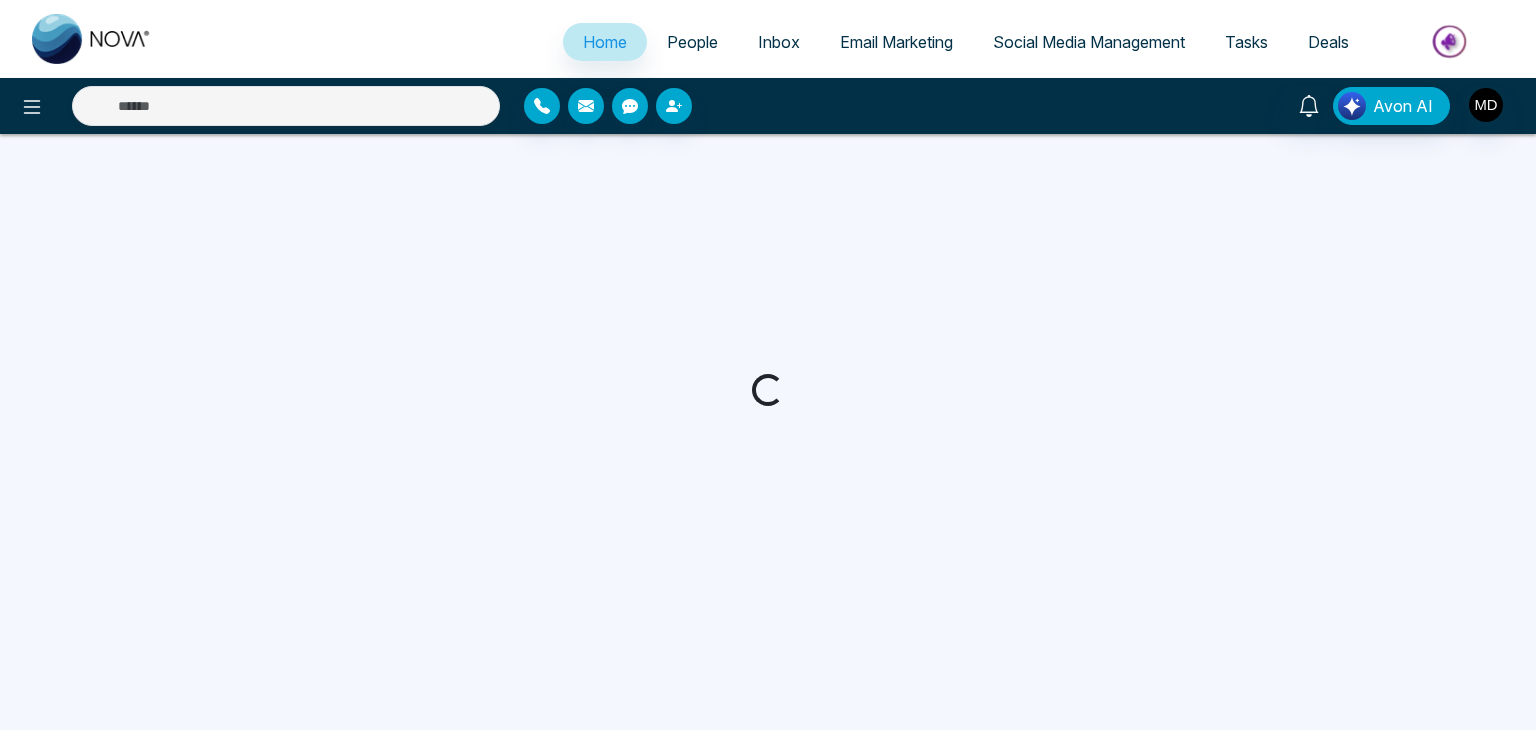 select on "*" 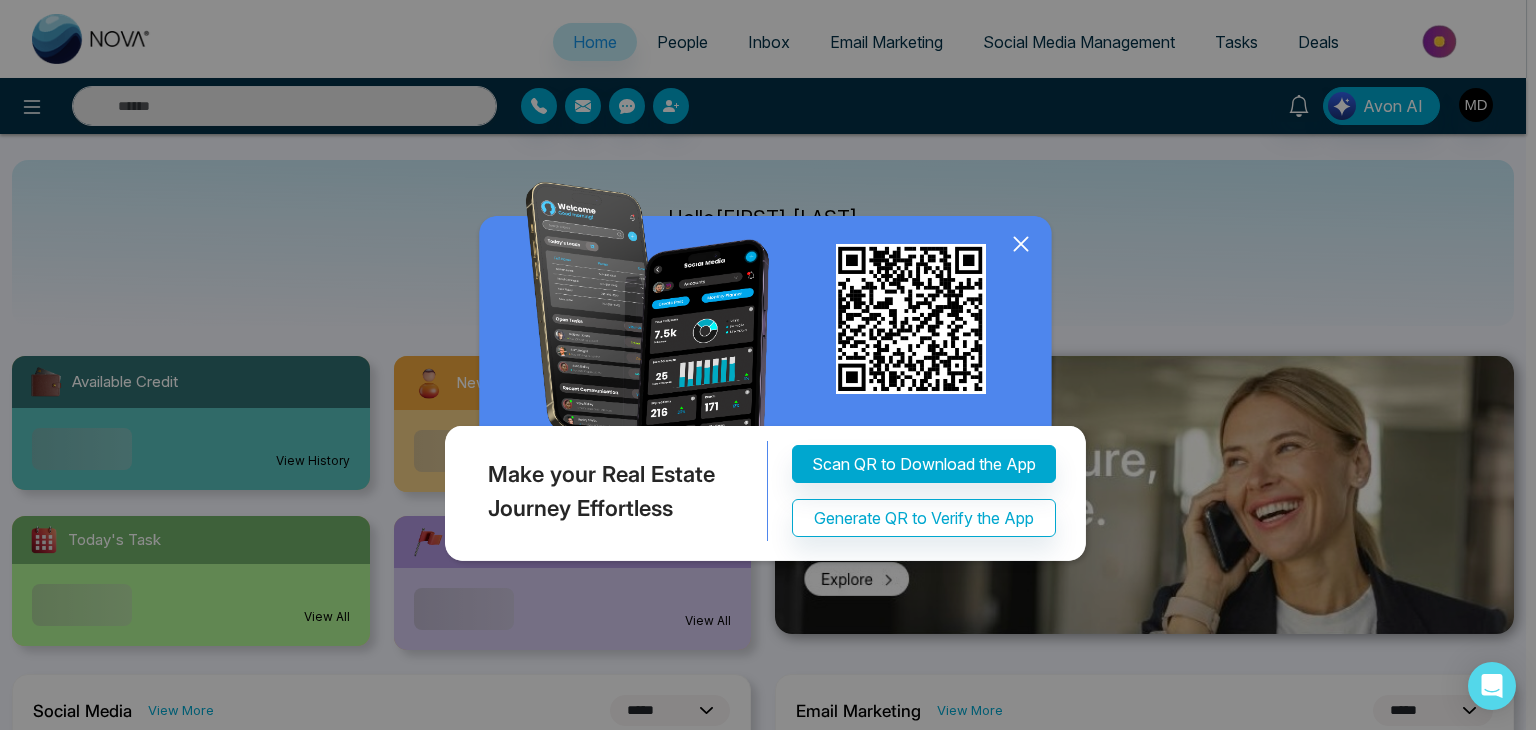 click on "Make your Real Estate  Journey Effortless Scan QR to Download the App Generate QR to Verify the App" at bounding box center [768, 365] 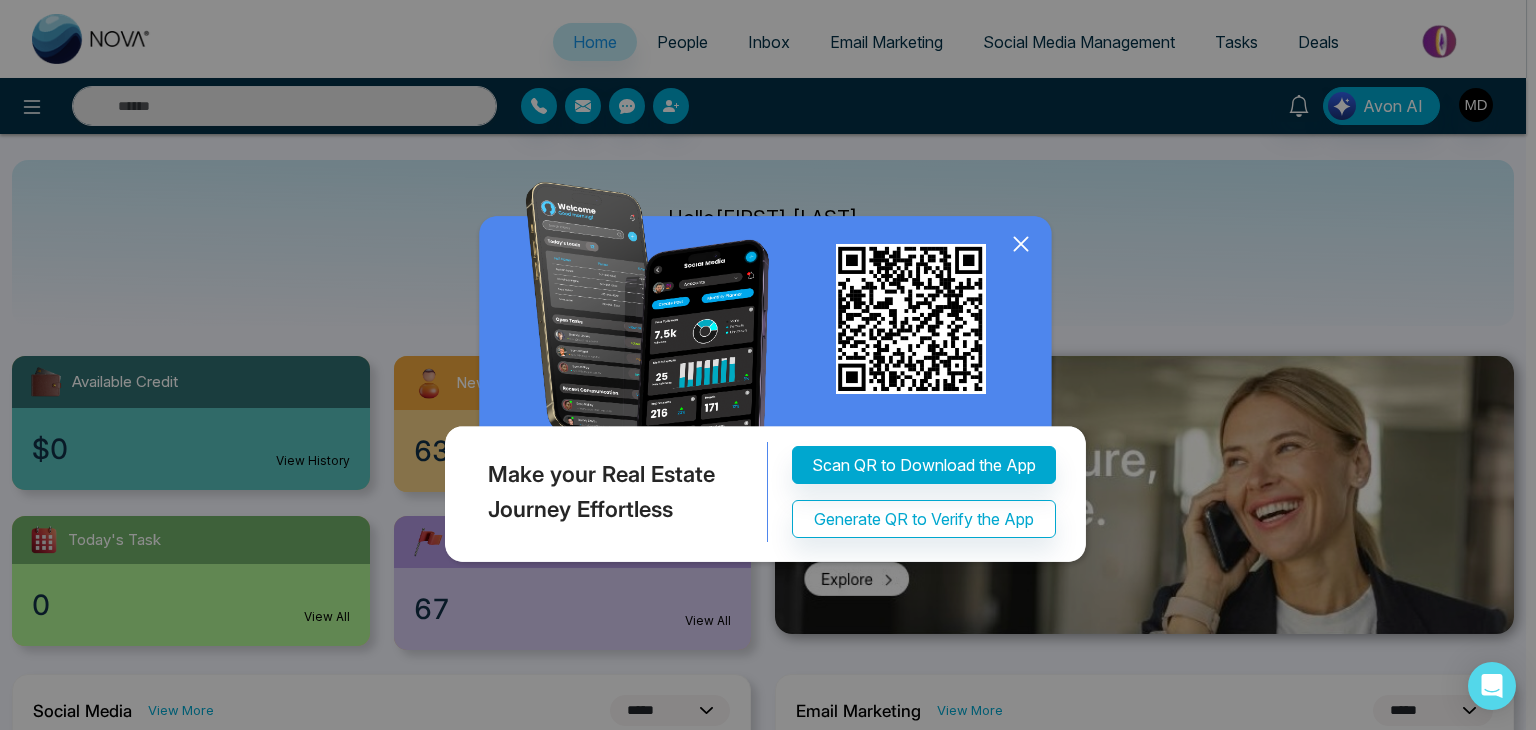 click 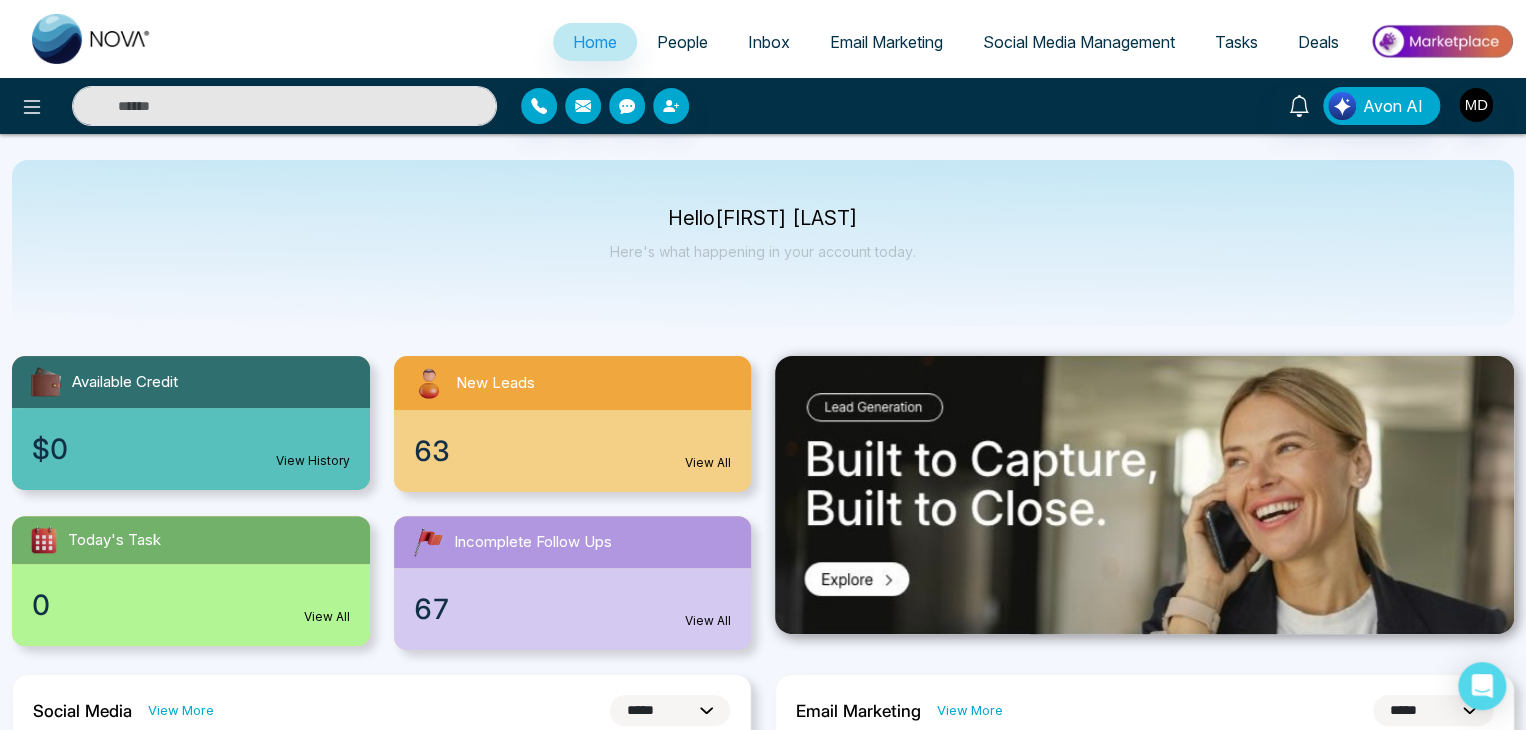 click on "People" at bounding box center [682, 42] 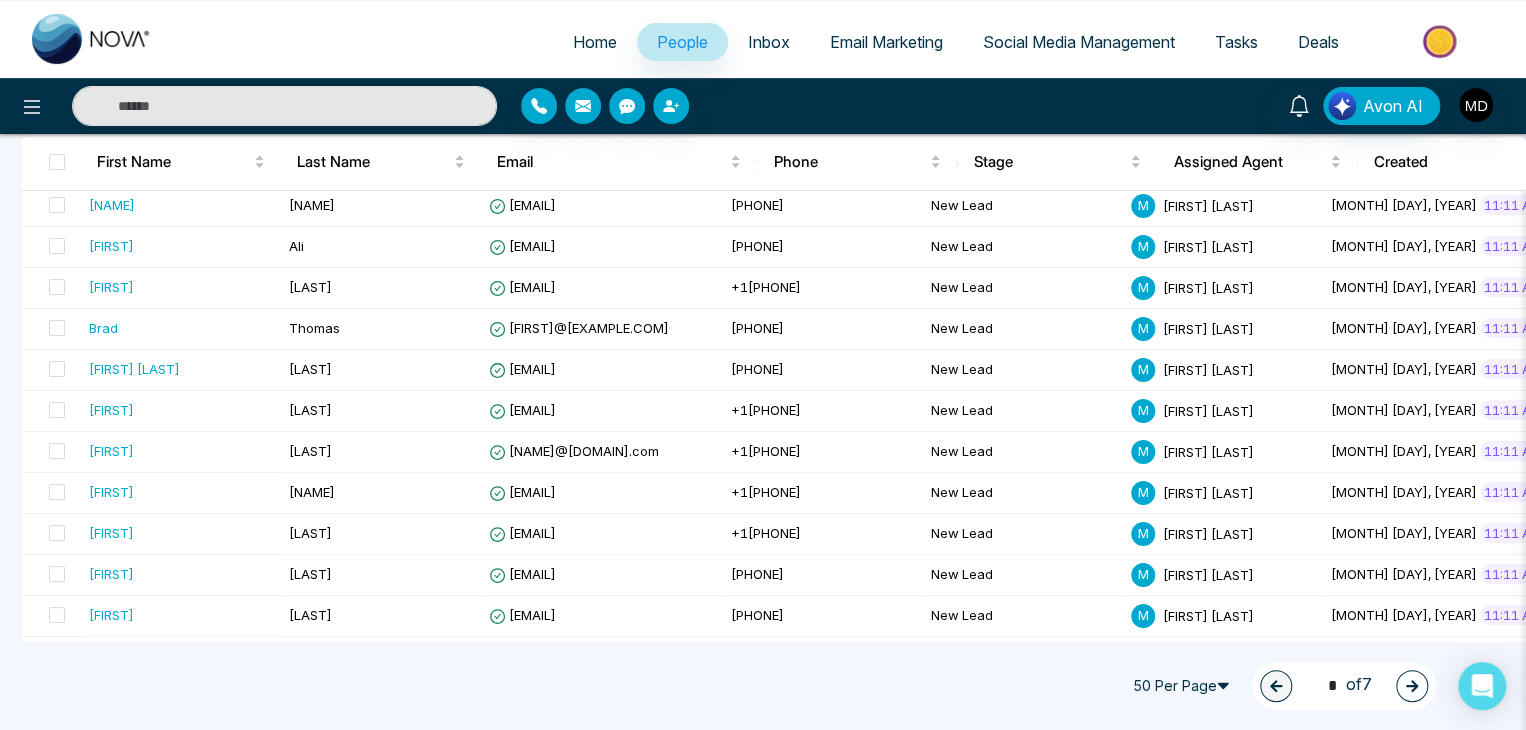 scroll, scrollTop: 266, scrollLeft: 0, axis: vertical 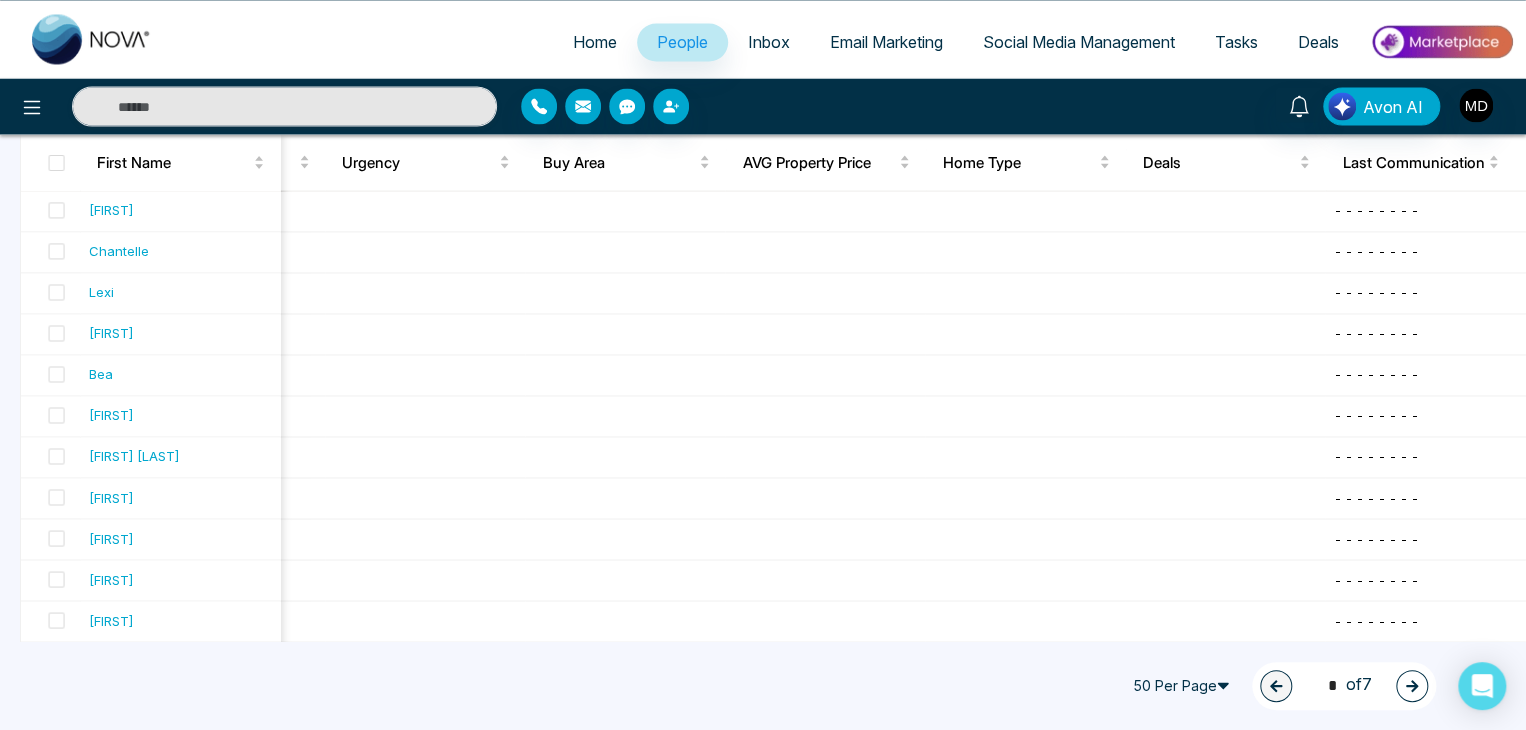 click at bounding box center [1412, 686] 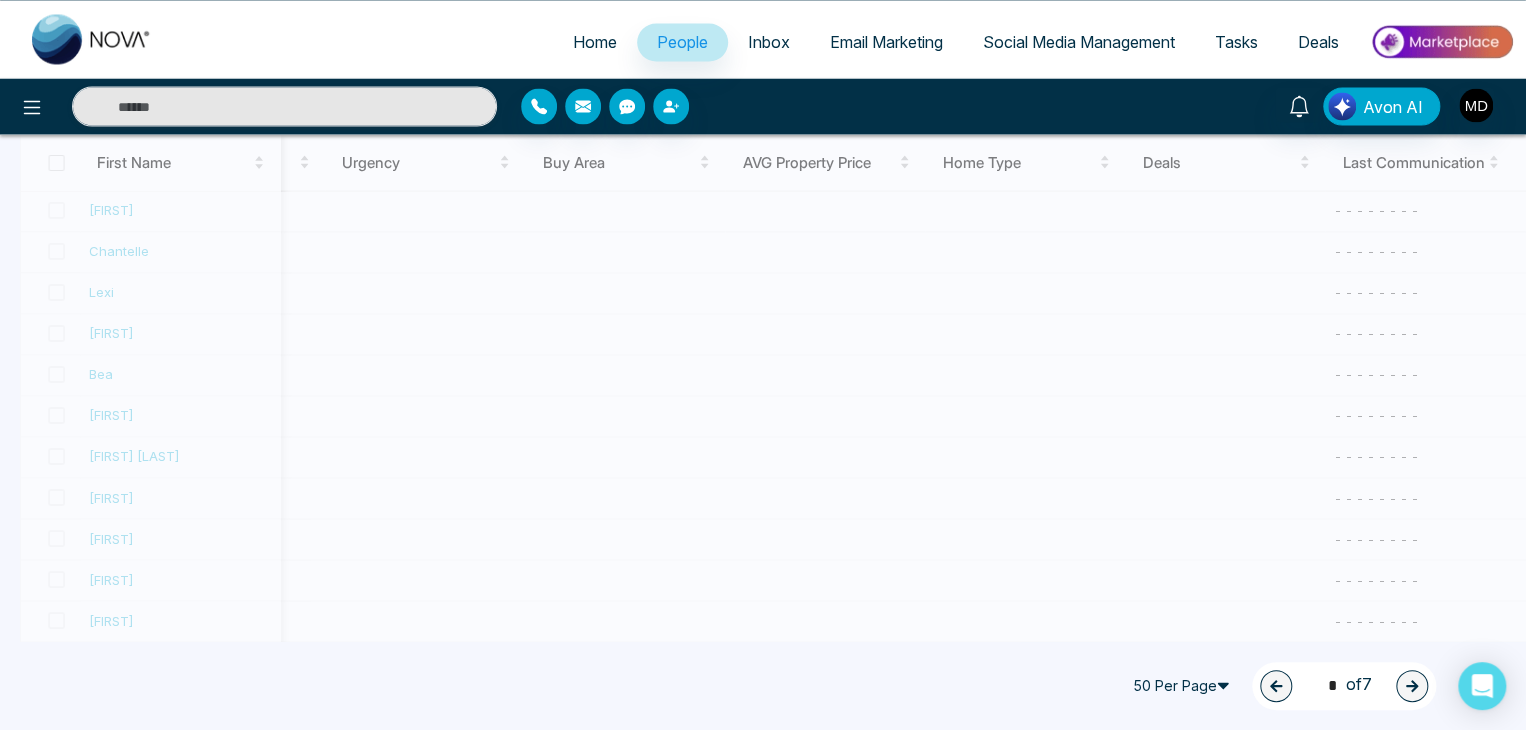 type on "*" 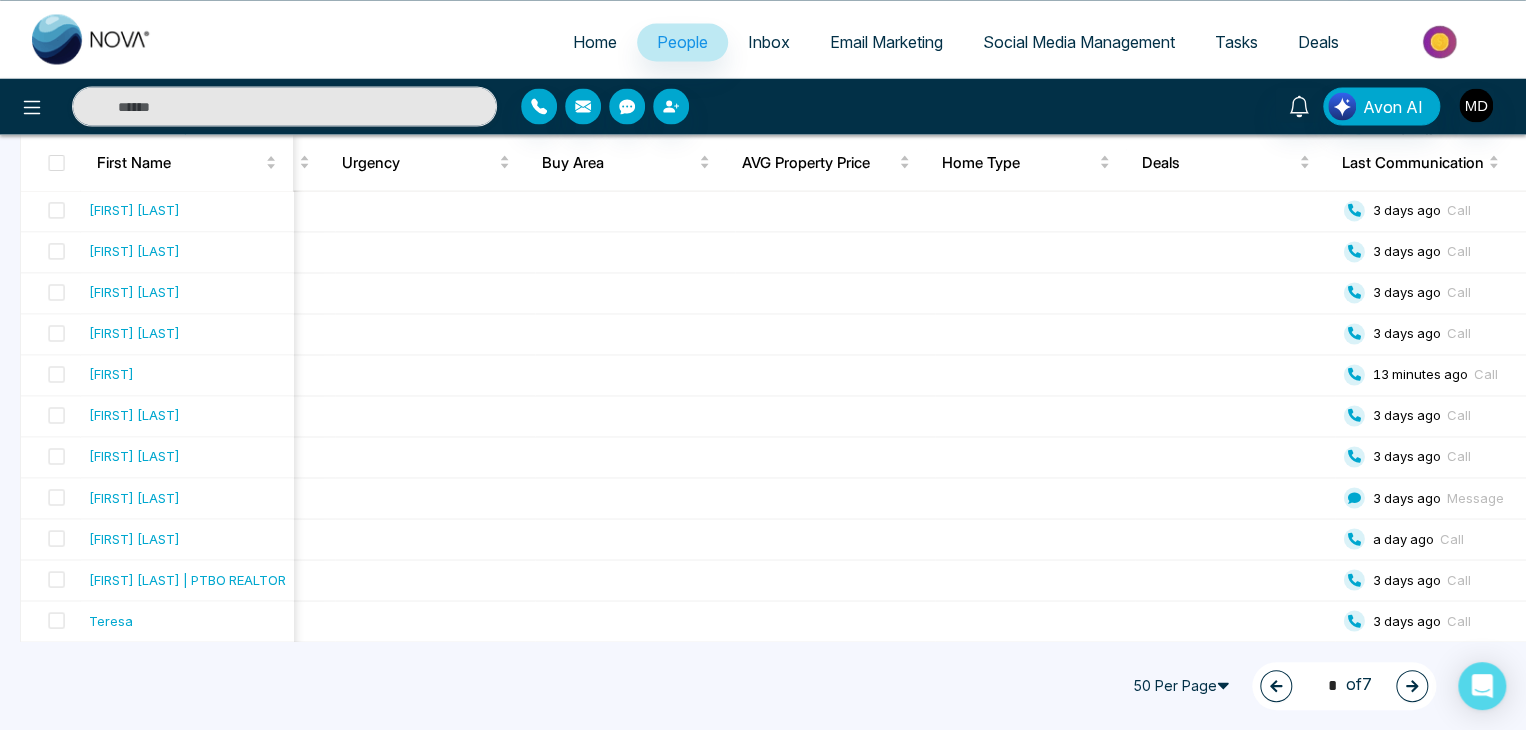 scroll, scrollTop: 0, scrollLeft: 2027, axis: horizontal 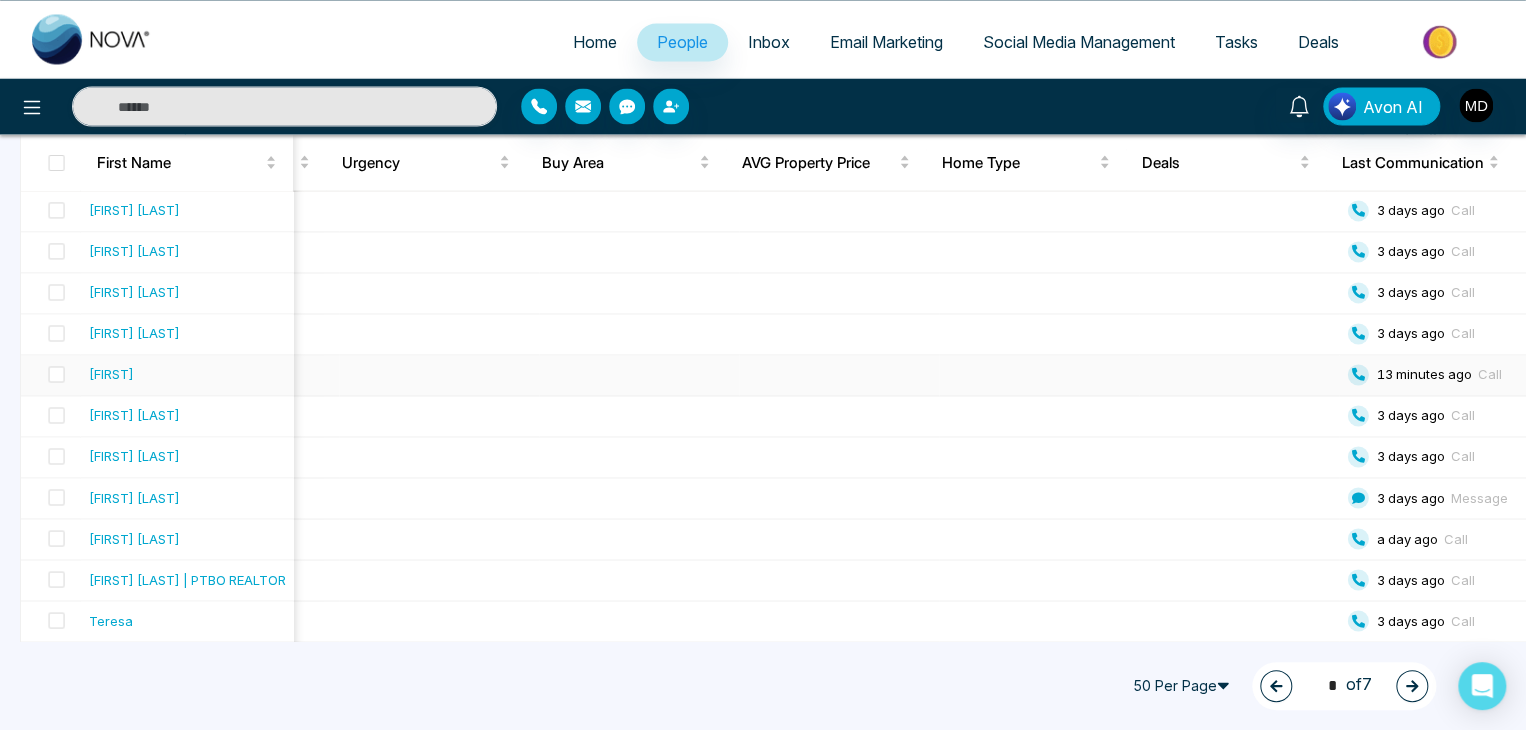 click at bounding box center [1240, 375] 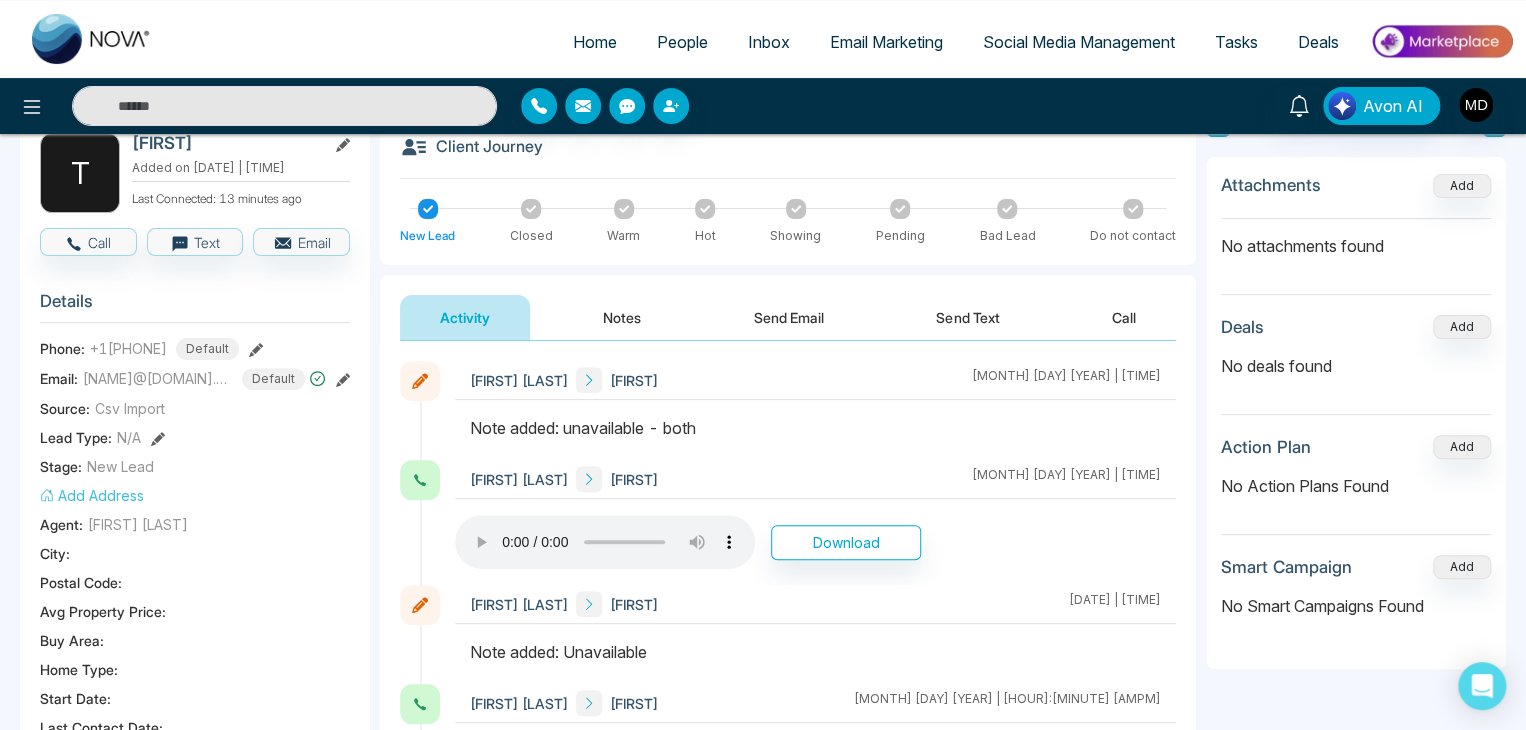 scroll, scrollTop: 0, scrollLeft: 0, axis: both 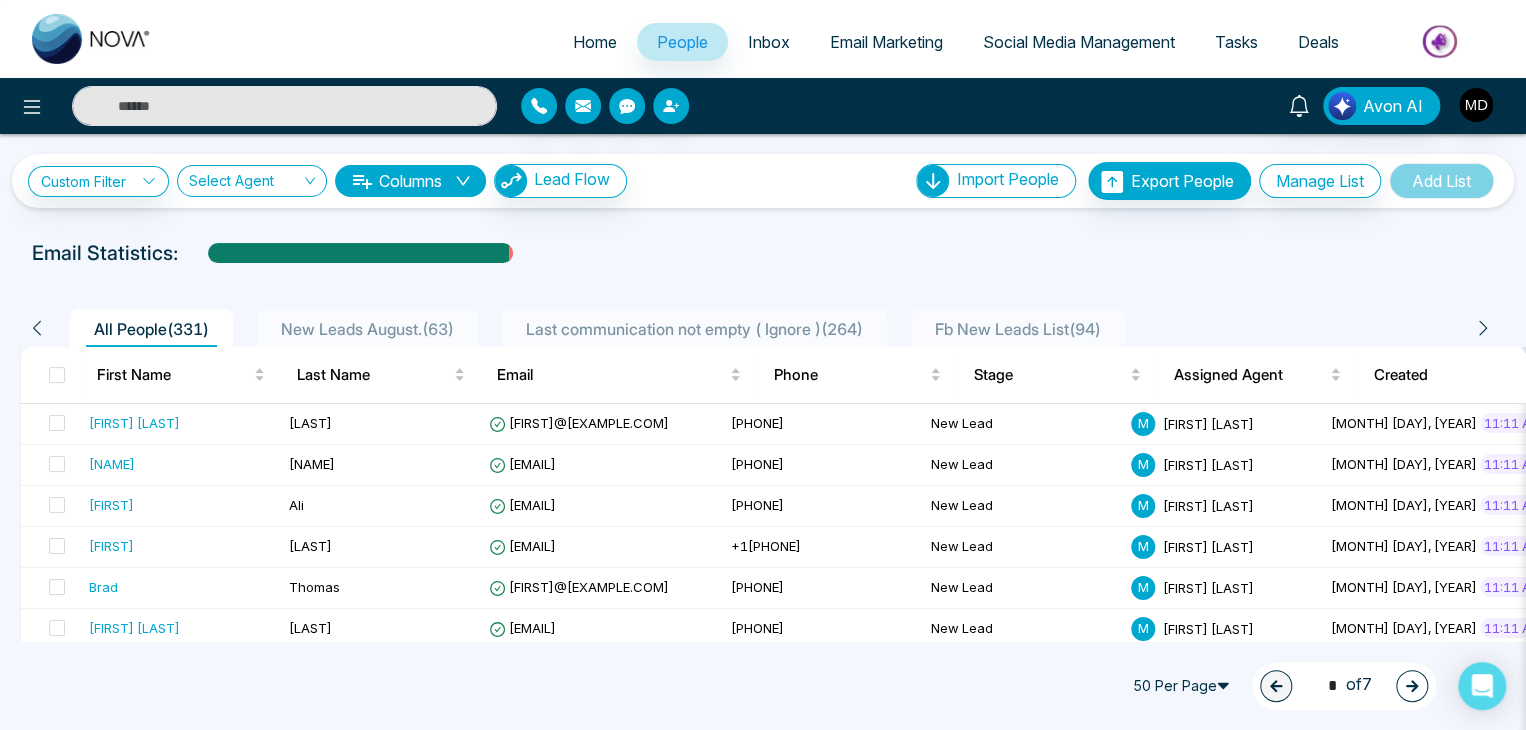 click at bounding box center [1412, 686] 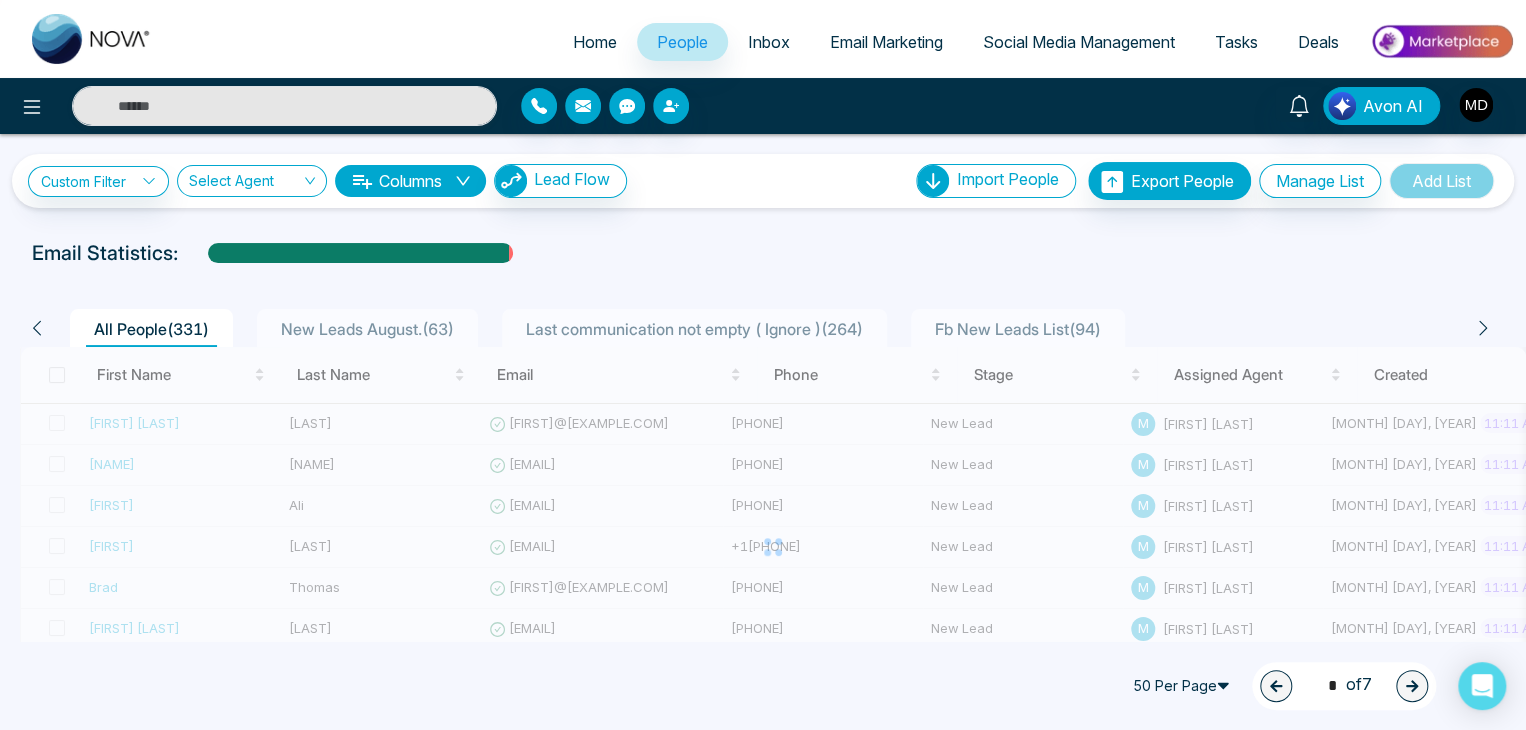 type on "*" 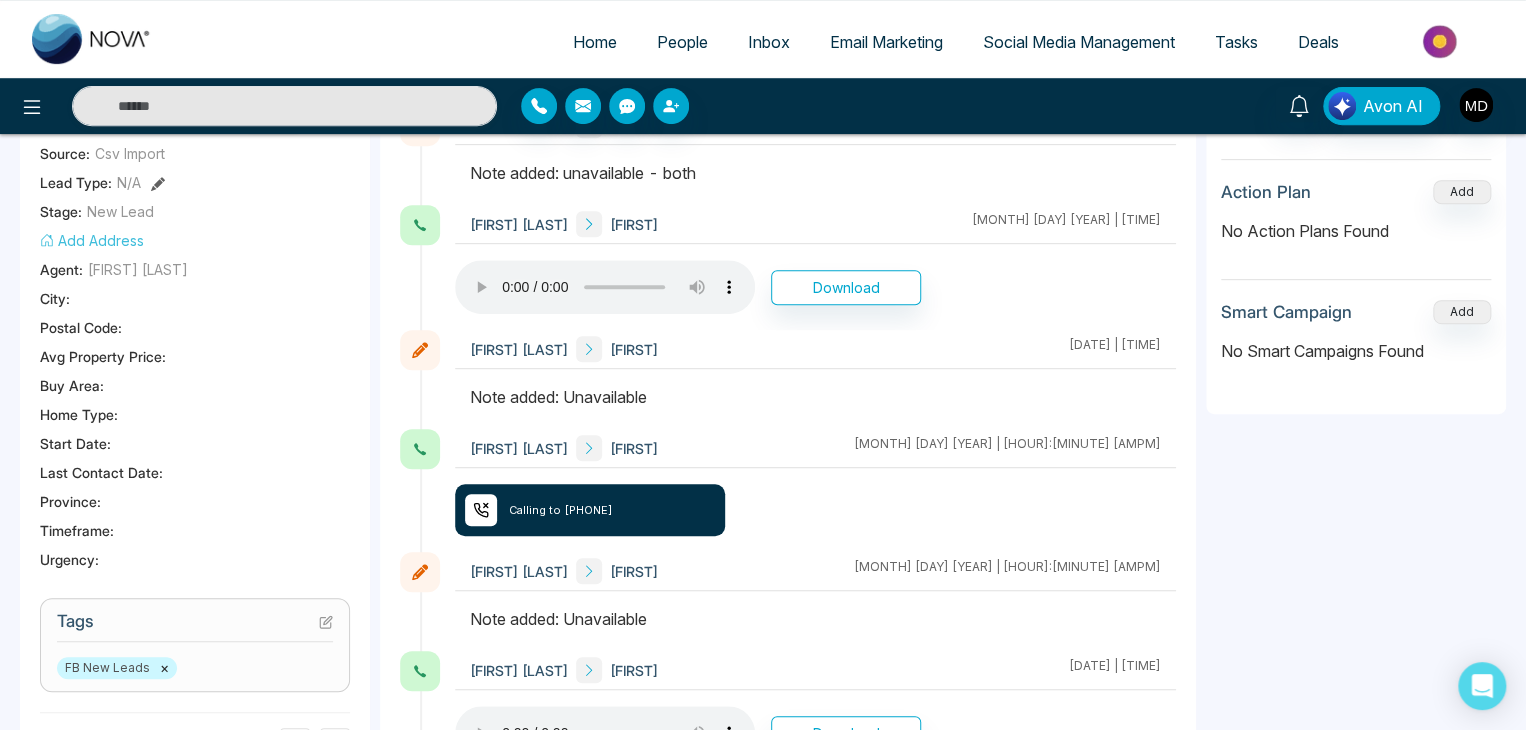 scroll, scrollTop: 0, scrollLeft: 0, axis: both 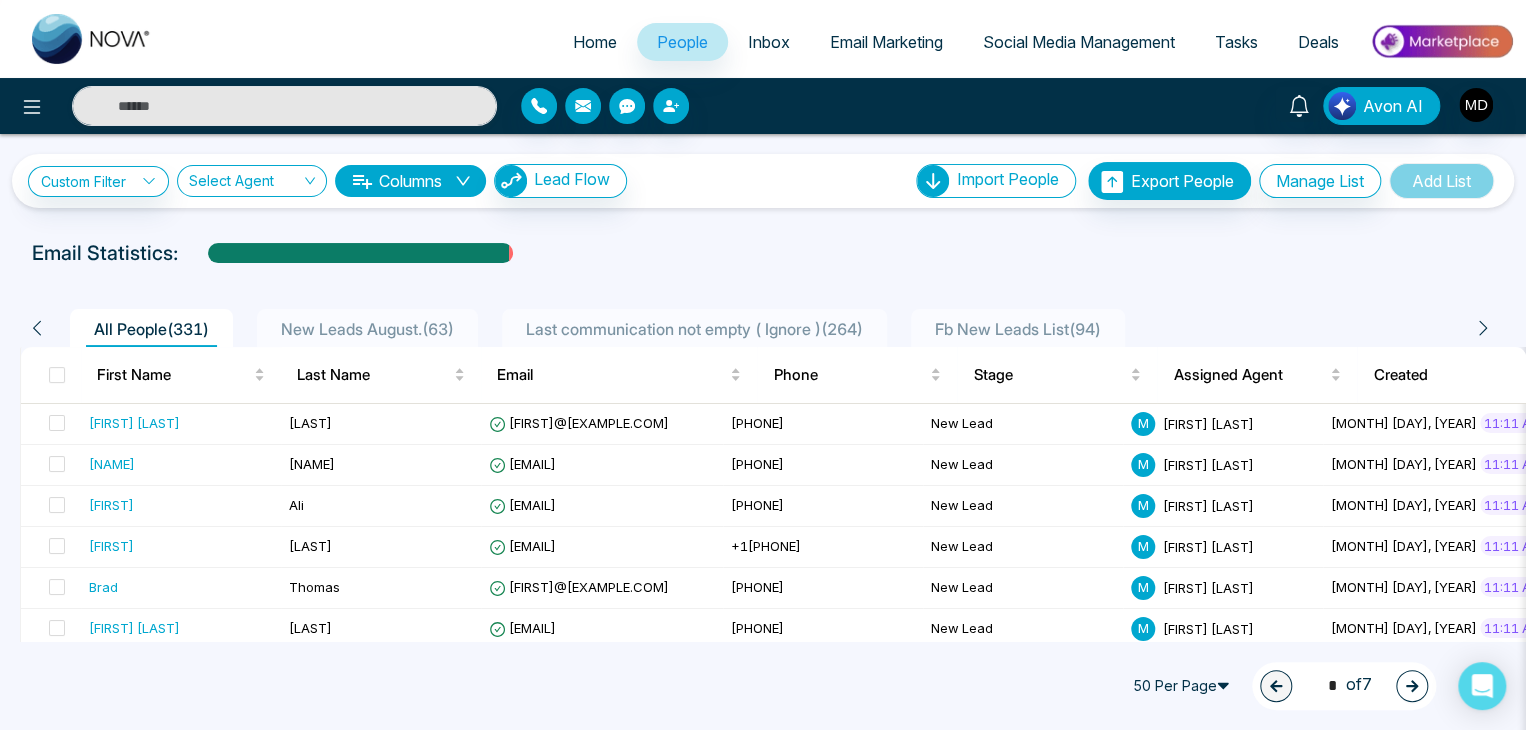 click on "50 Per Page" at bounding box center [1184, 686] 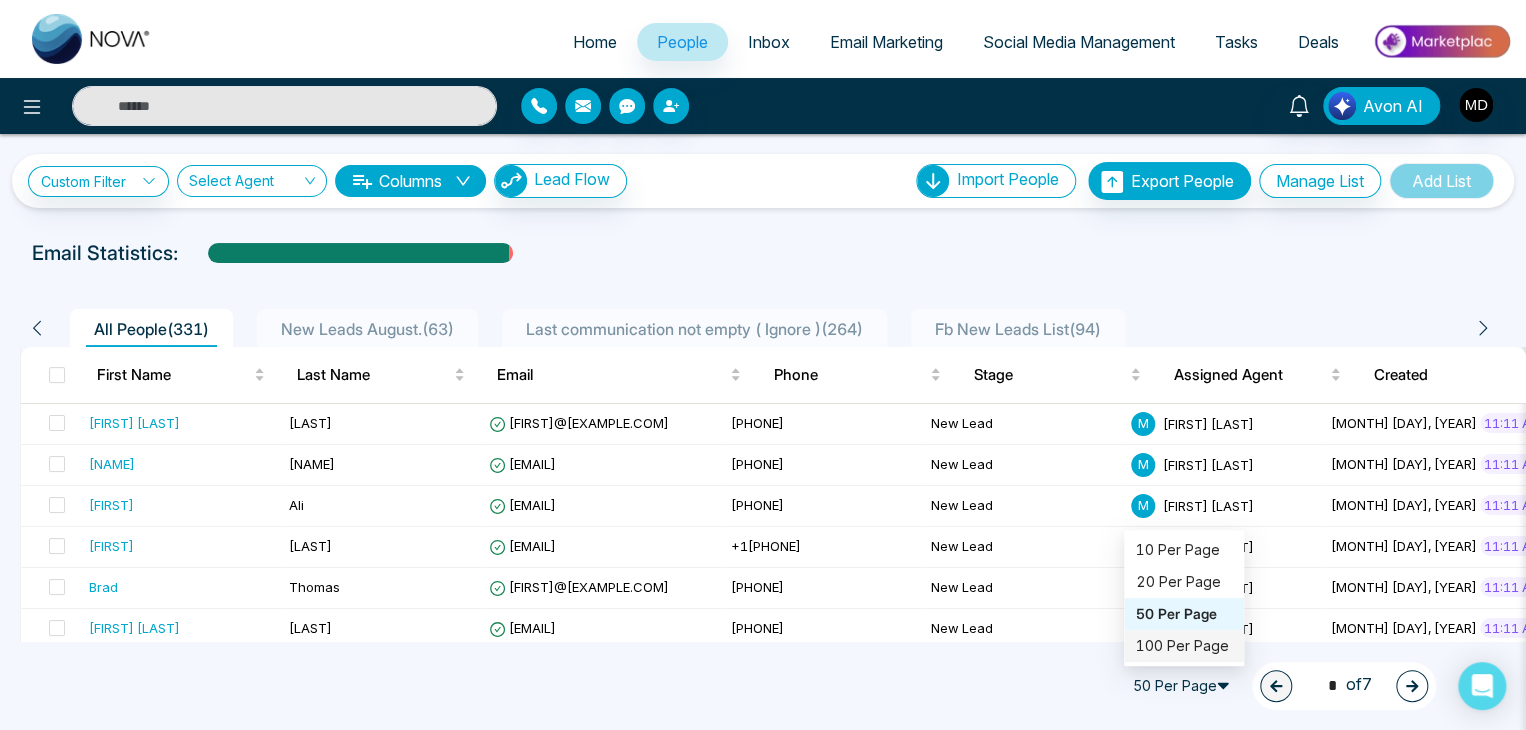 click on "100 Per Page" at bounding box center [1184, 646] 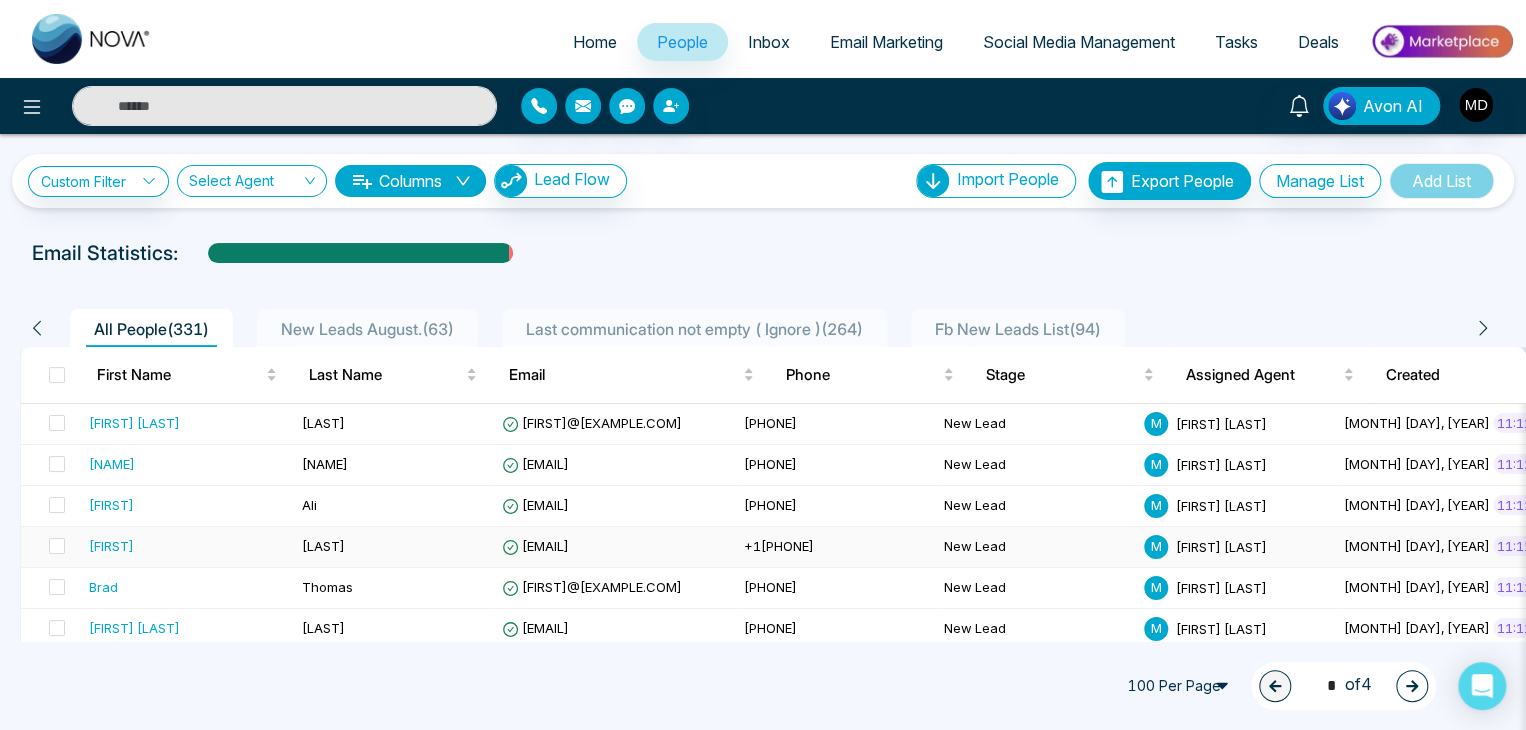 scroll, scrollTop: 0, scrollLeft: 28, axis: horizontal 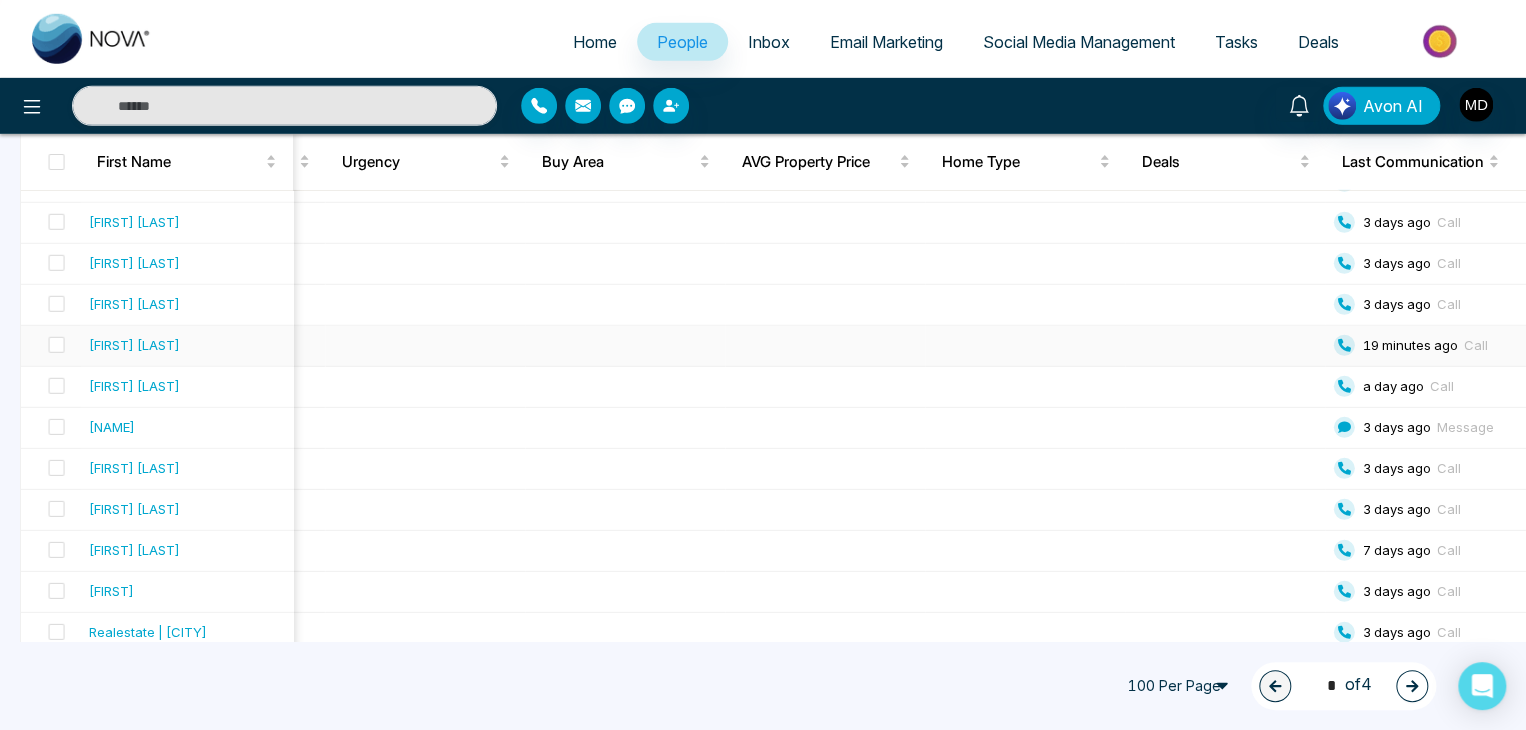 click at bounding box center (1226, 346) 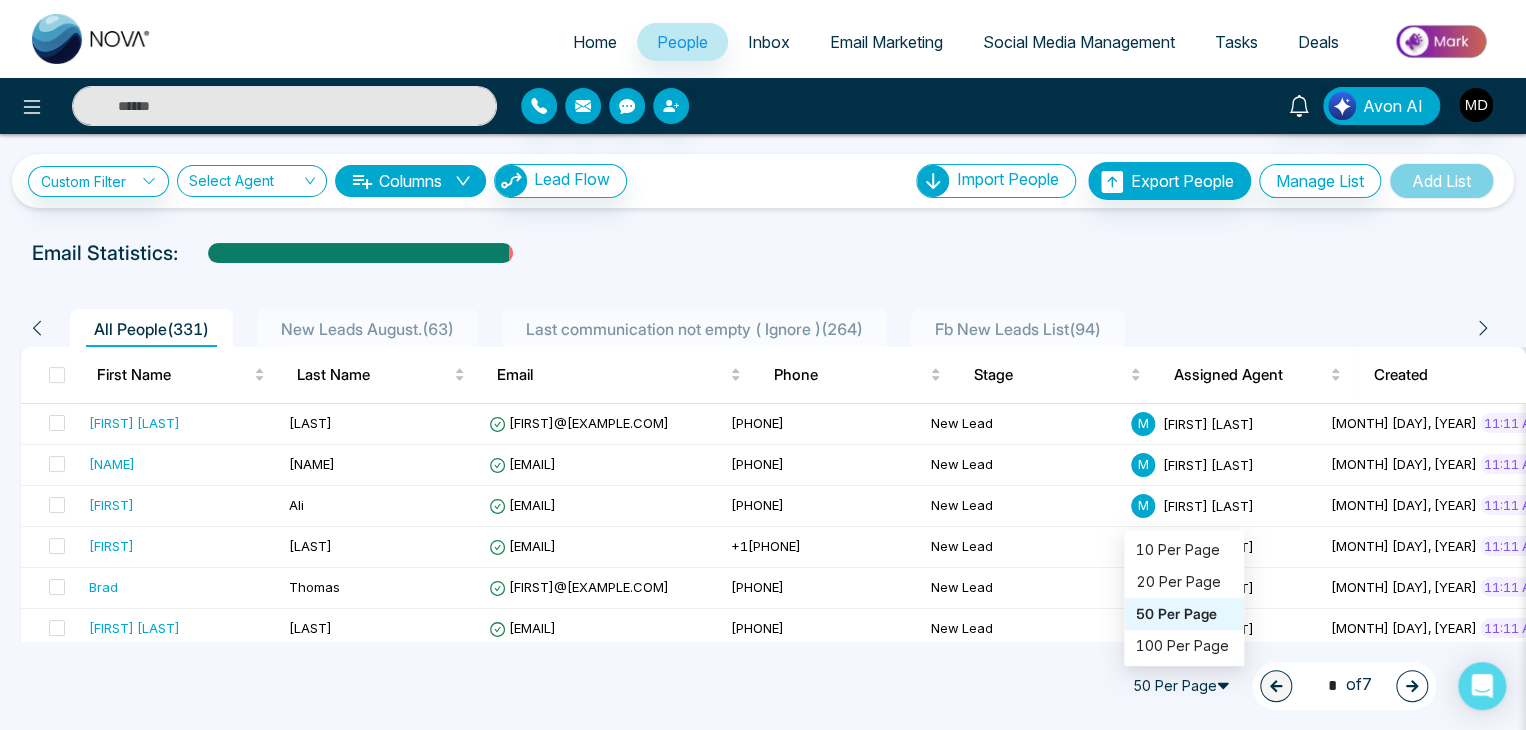 click on "50 Per Page" at bounding box center [1184, 686] 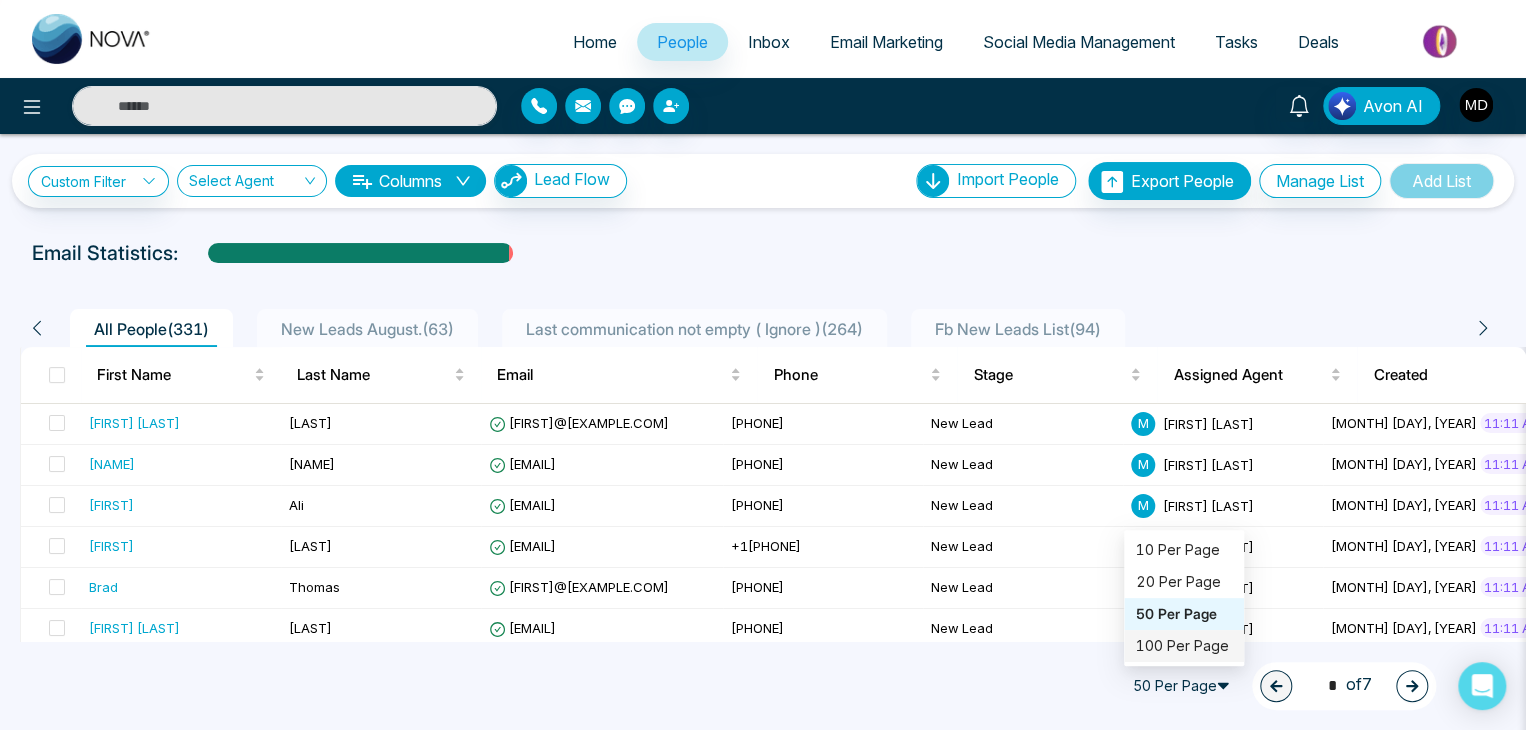 click on "100 Per Page" at bounding box center [1184, 646] 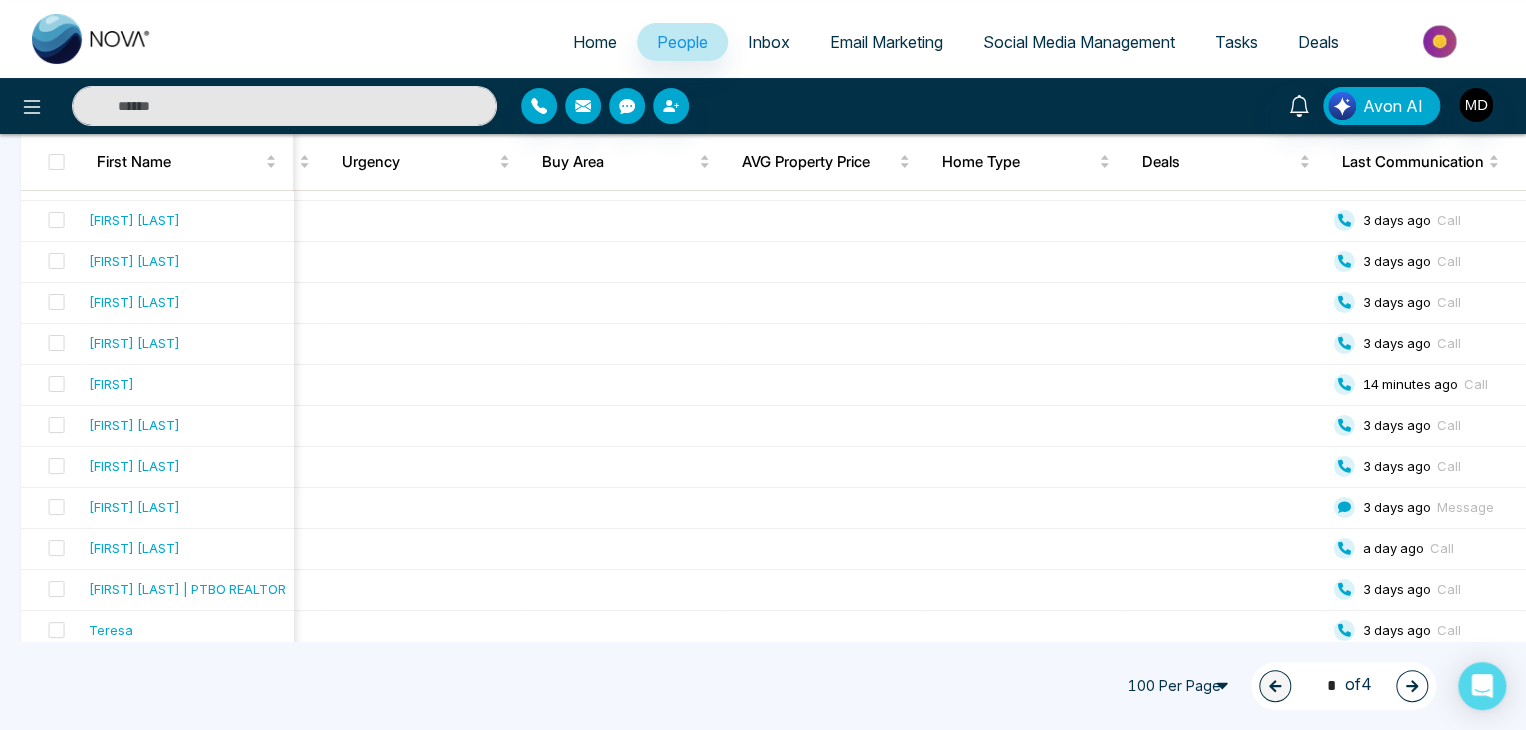 click on "1 *  of  4" at bounding box center (1343, 686) 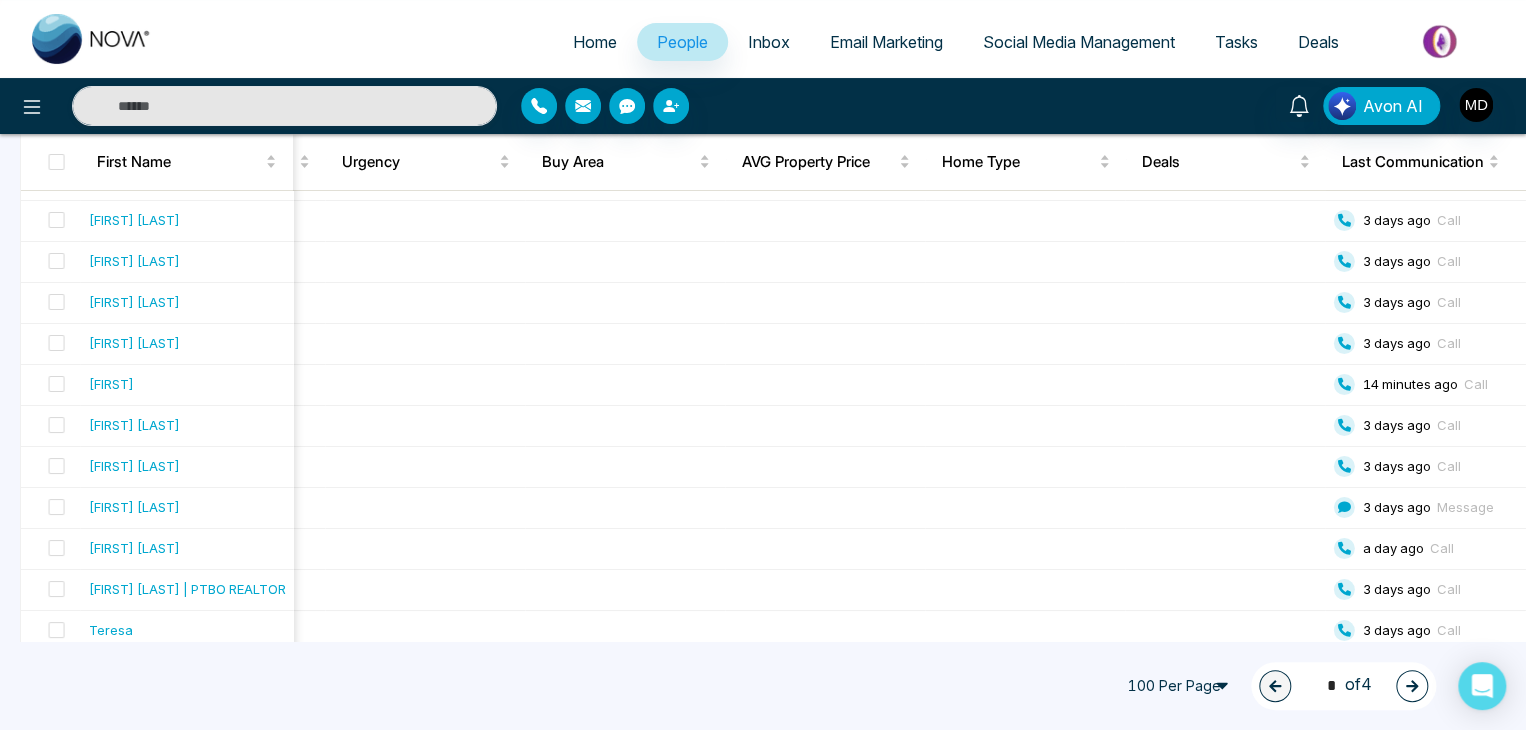 click 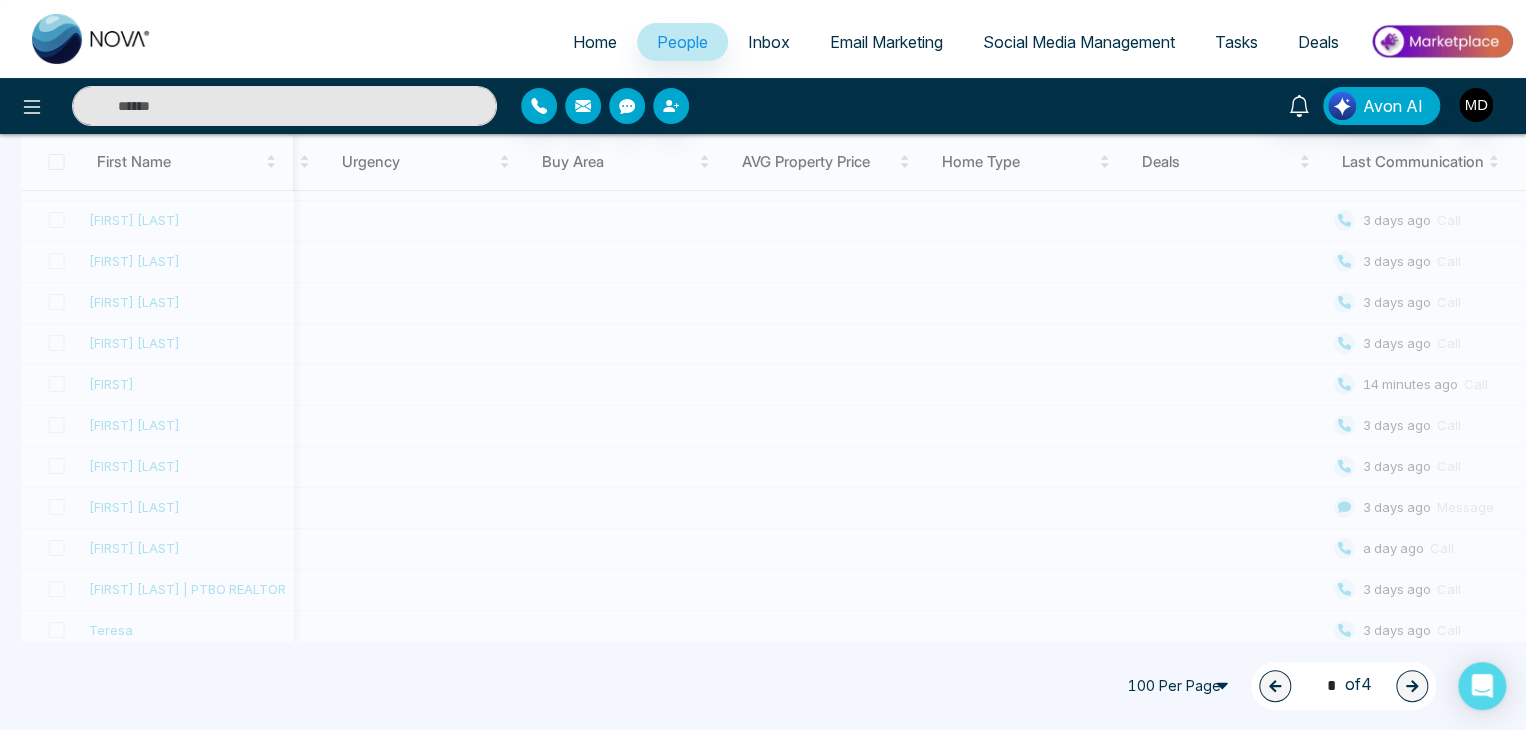 type on "*" 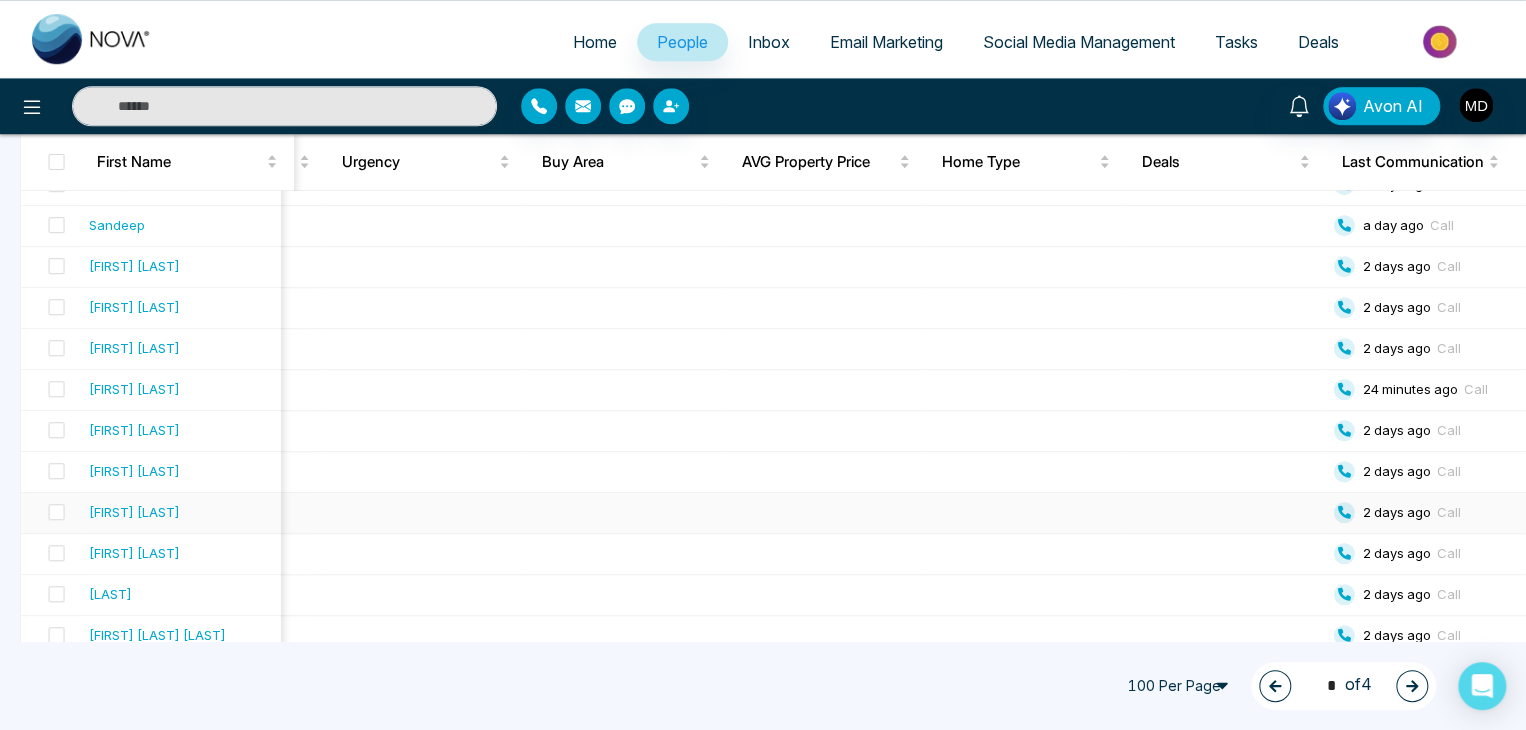 scroll, scrollTop: 868, scrollLeft: 0, axis: vertical 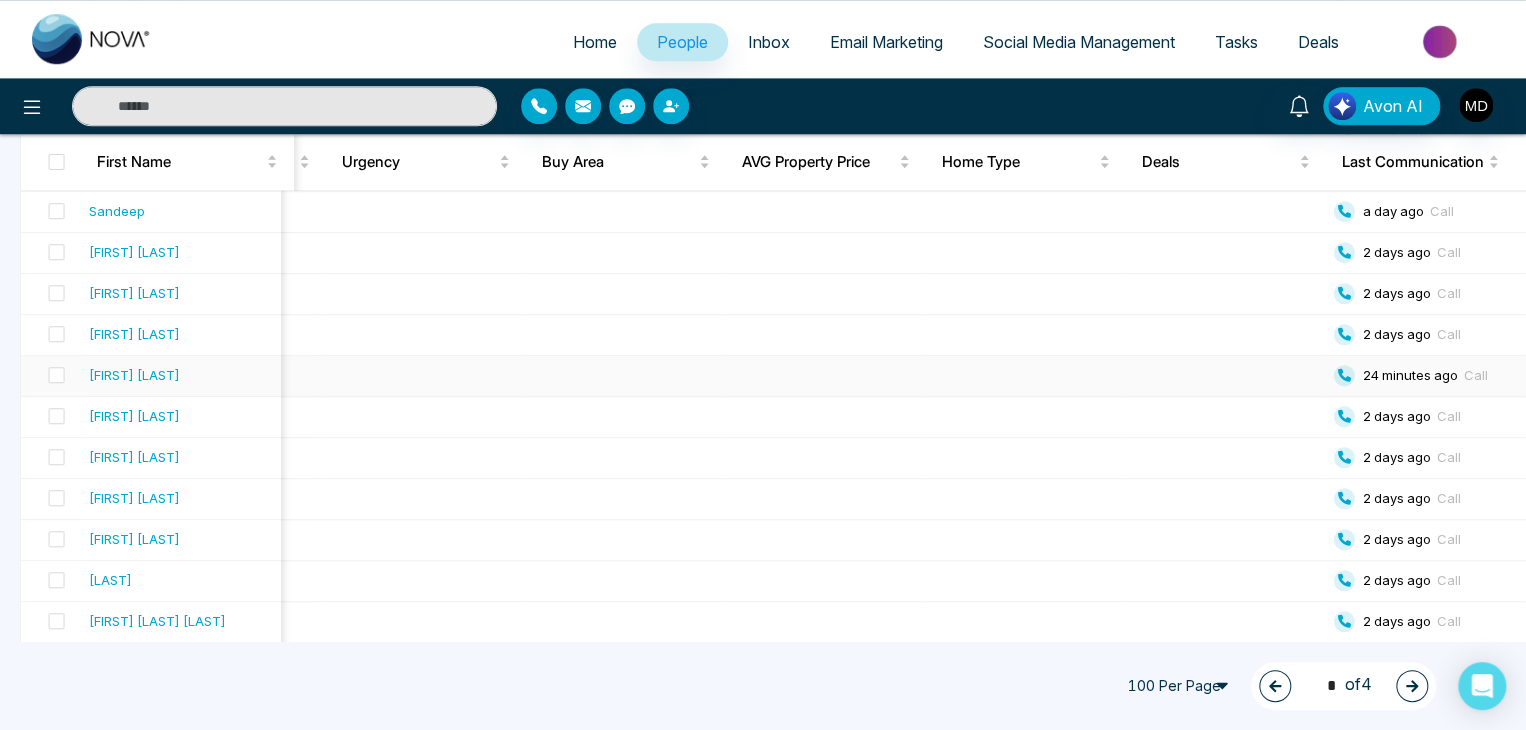 click on "24 minutes ago" at bounding box center (1410, 375) 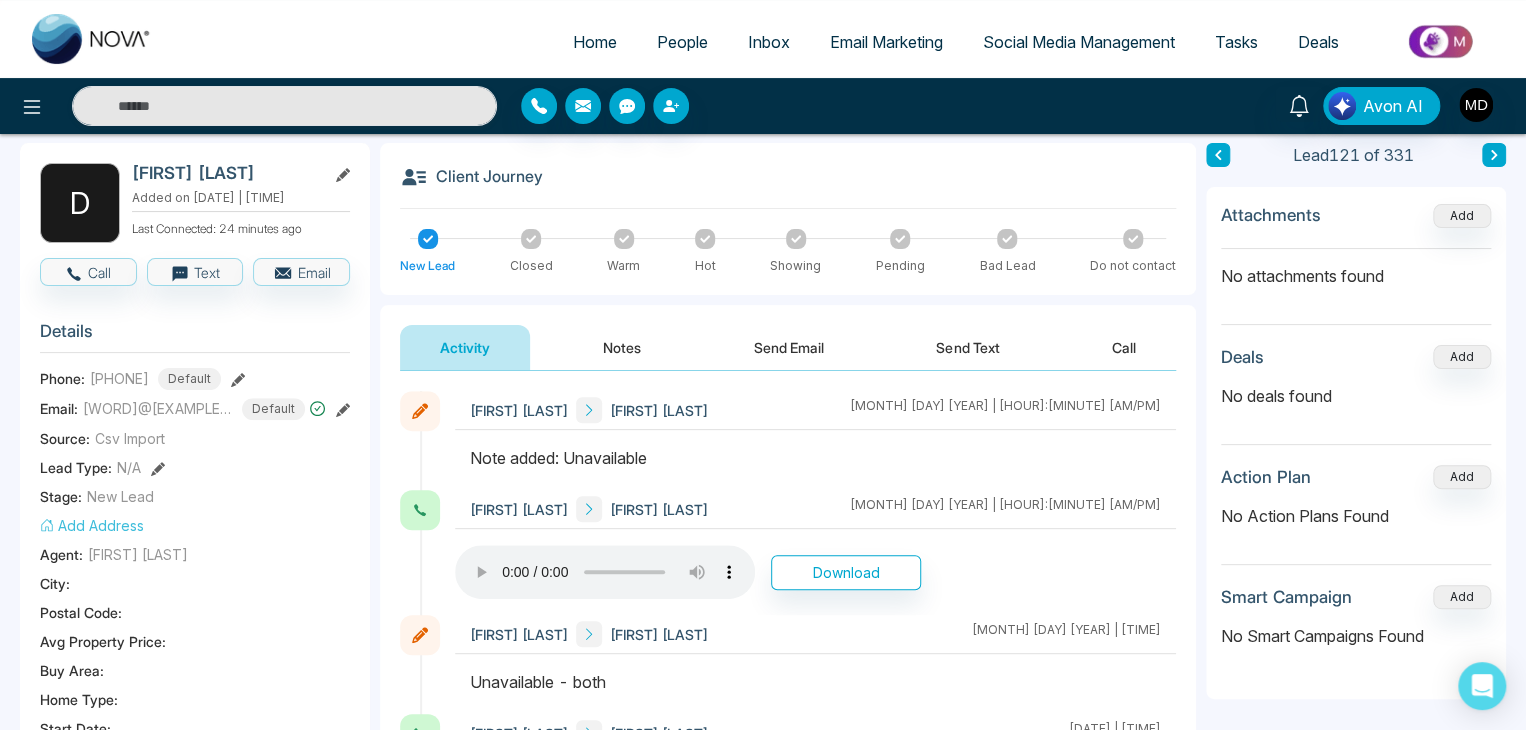 scroll, scrollTop: 84, scrollLeft: 0, axis: vertical 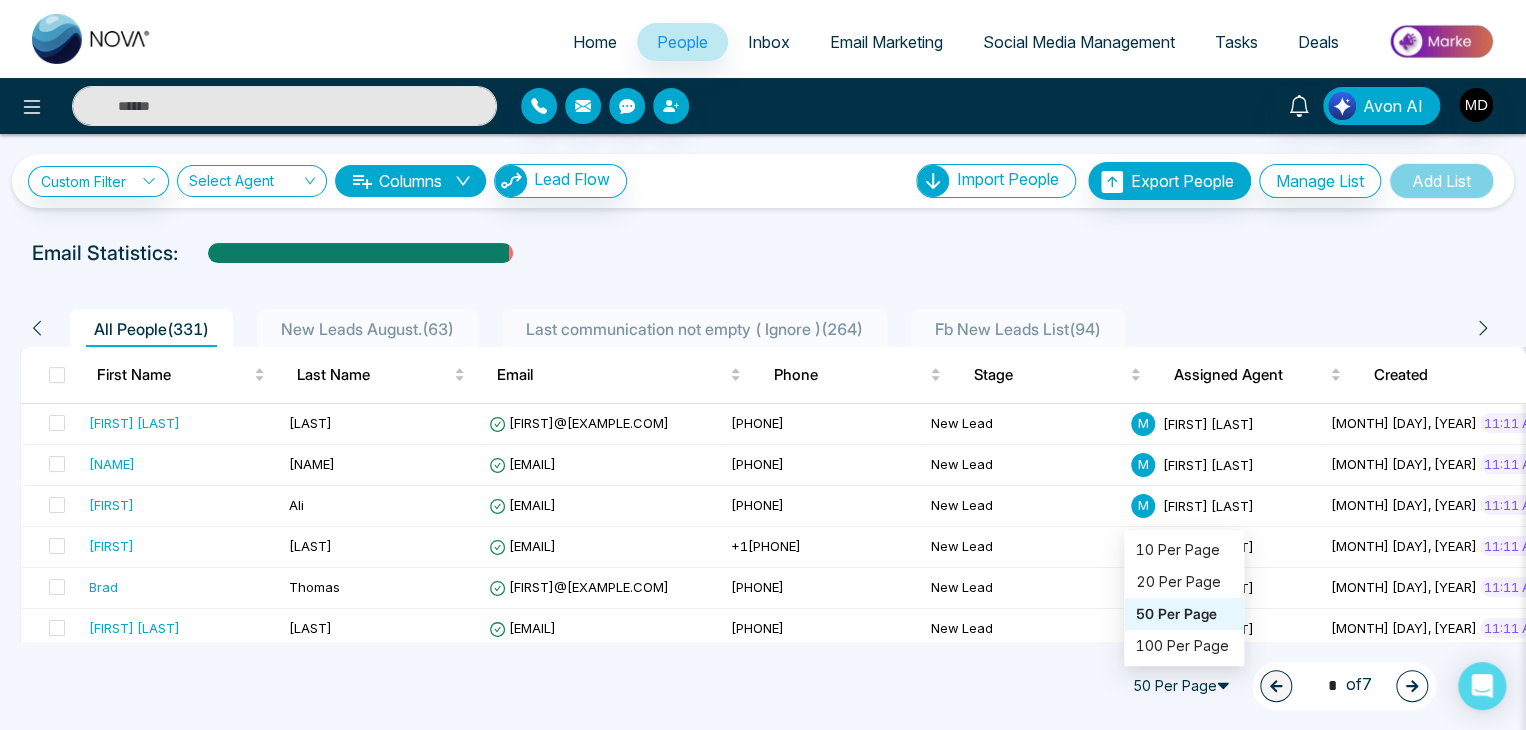 click on "50 Per Page" at bounding box center (1184, 686) 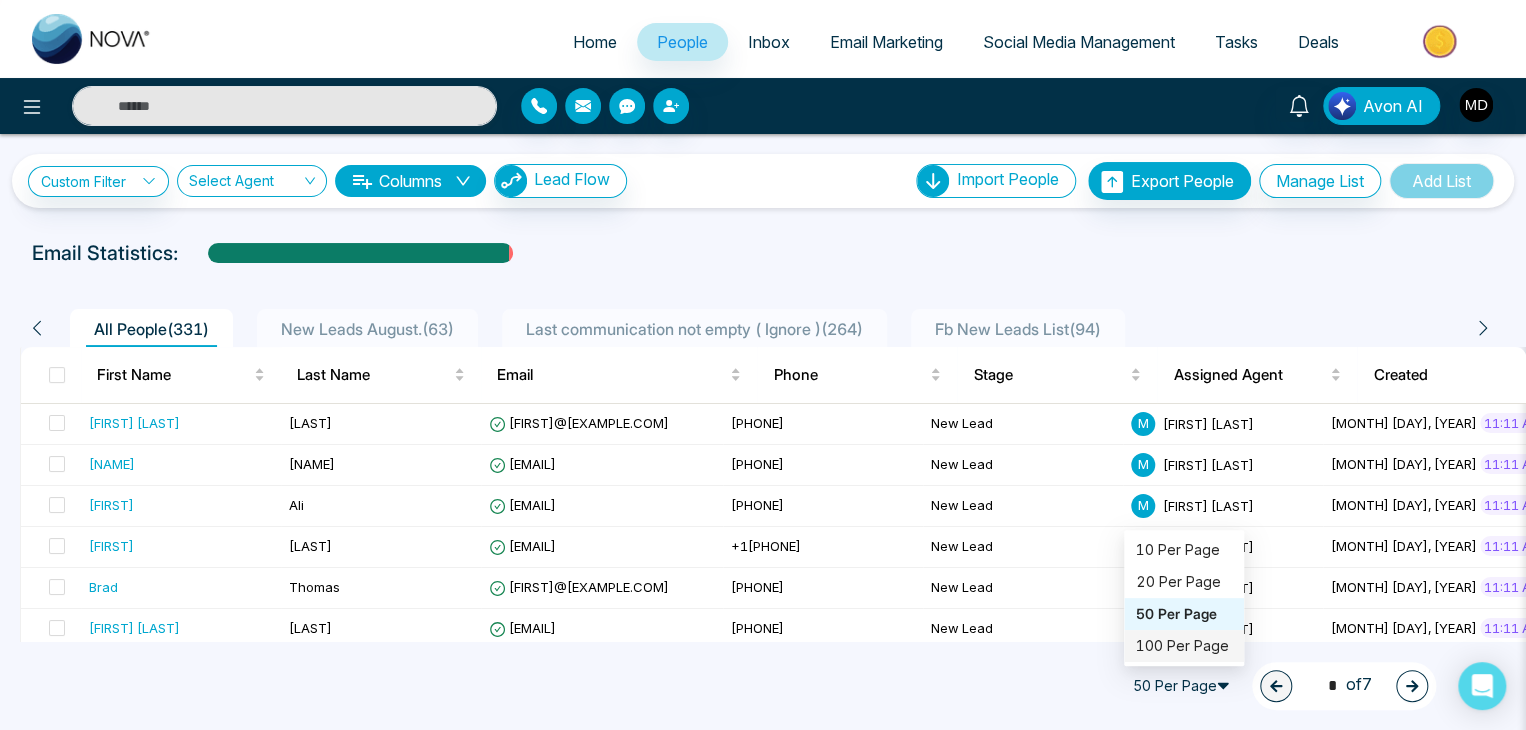click on "100 Per Page" at bounding box center [1184, 646] 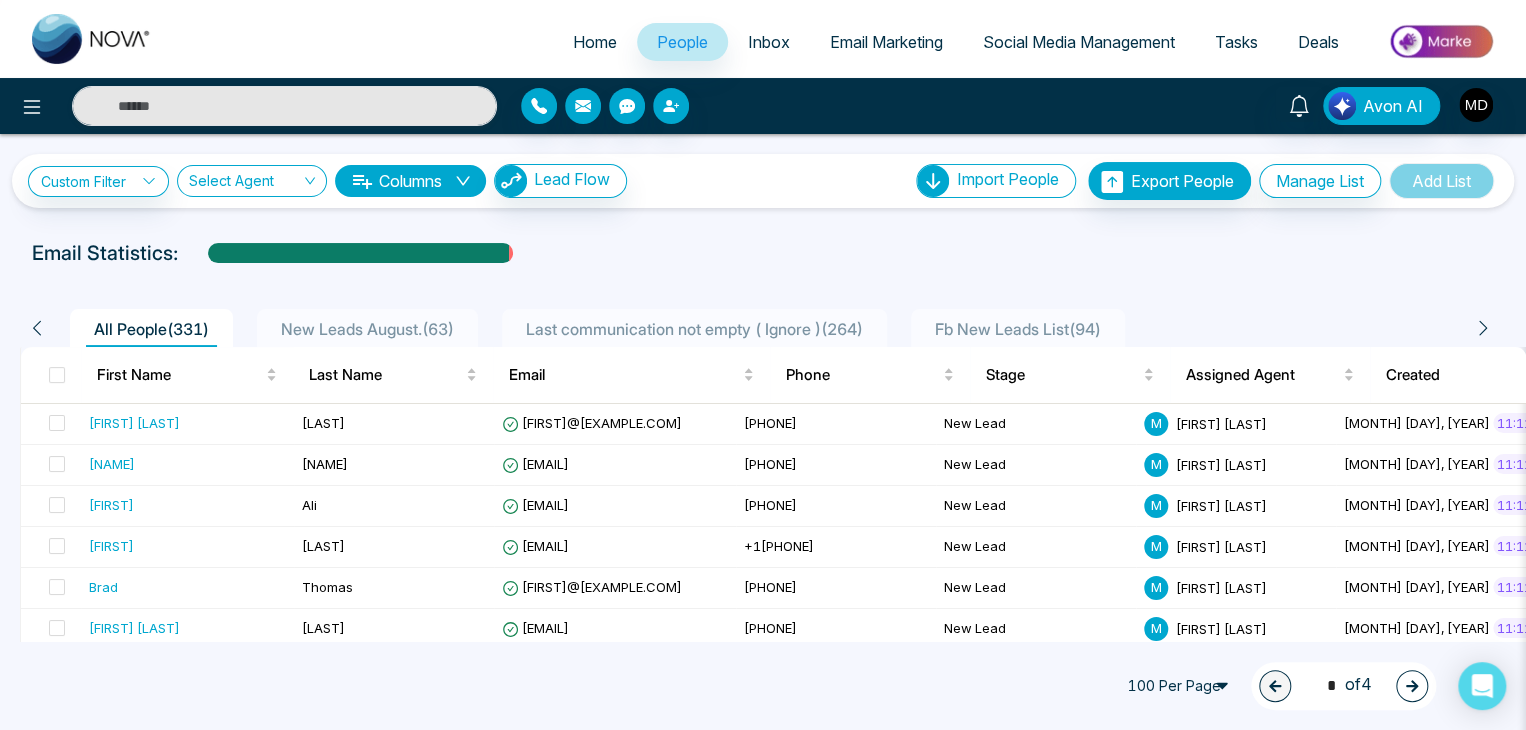 click 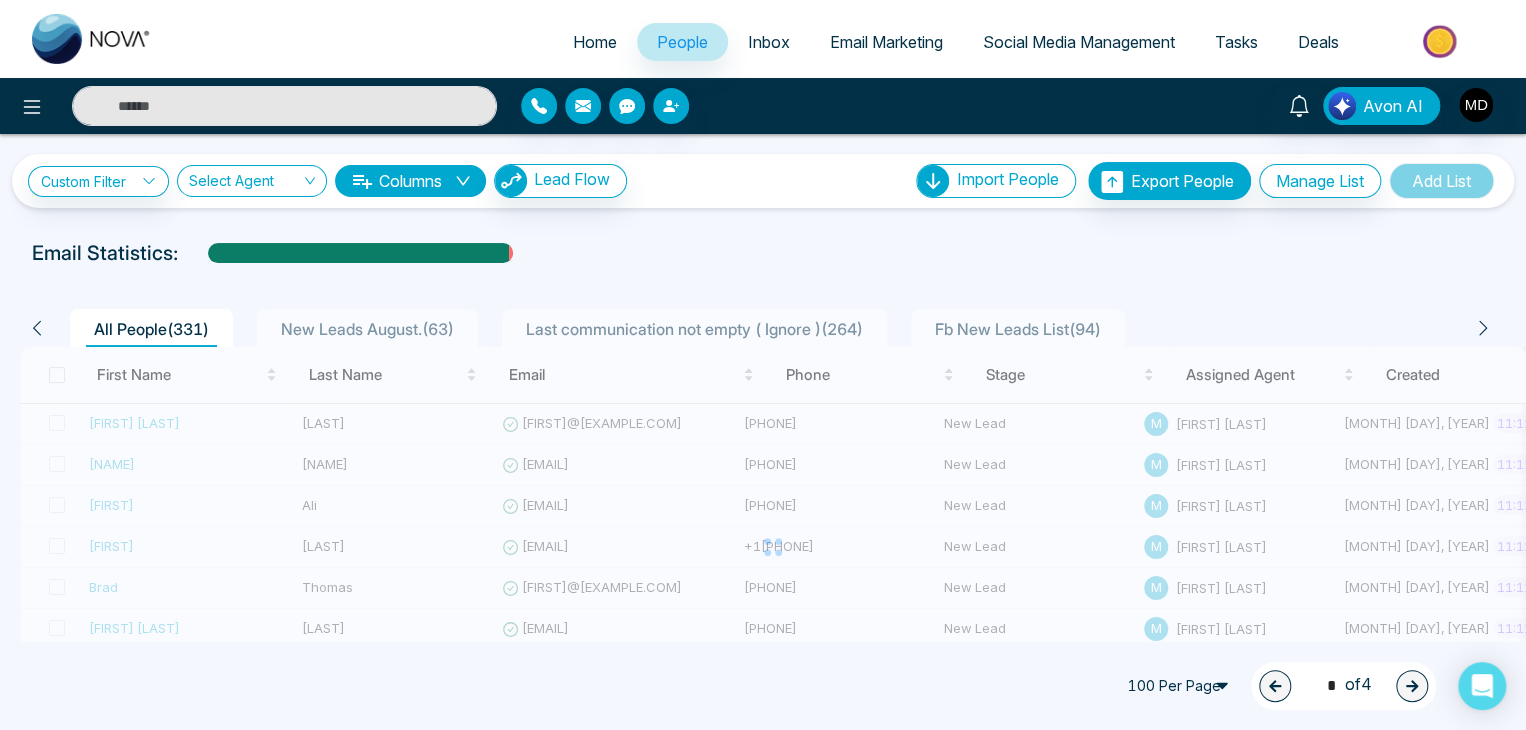 drag, startPoint x: 1408, startPoint y: 678, endPoint x: 1230, endPoint y: 286, distance: 430.52063 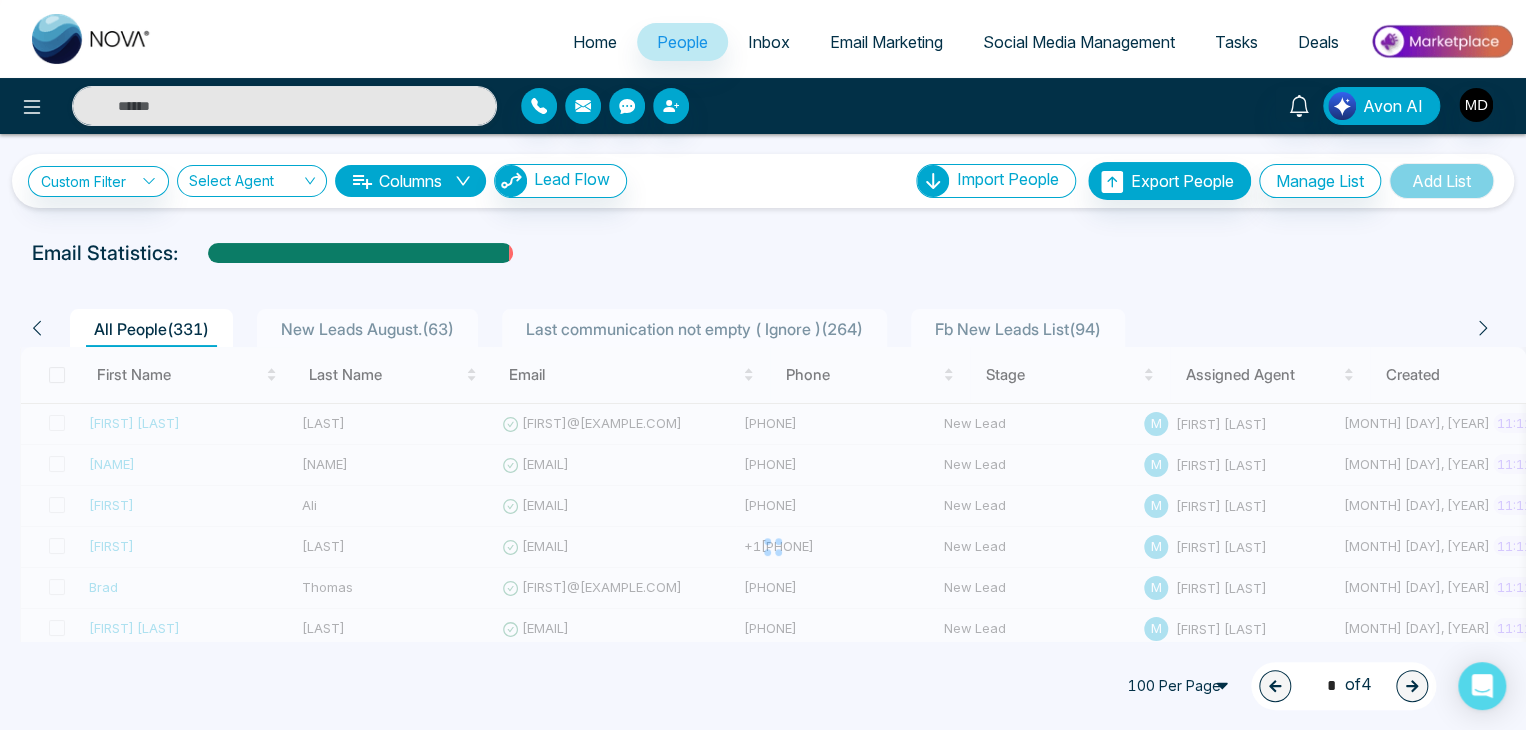 click on "All People  ( 331 ) New Leads August.  ( 63 ) Last communication not empty ( Ignore )  ( 264 ) Fb New Leads List  ( 94 ) First Name Last Name Email Phone Stage Assigned Agent Created Tags Province Timeframe Urgency Buy Area AVG Property Price Home Type Deals Last Communication                                     [FIRST] [LAST]   [EMAIL] [PHONE] New Lead M [LAST] [DATE]   [TIME] New leads Augus... Csv Import   -  -  -  -    -  -  -  -   [FIRST] [LAST]   [EMAIL] [PHONE] New Lead M [LAST] [DATE]   [TIME] New leads Augus... Csv Import   -  -  -  -    -  -  -  -   [FIRST] [LAST]   [EMAIL] [PHONE] New Lead M [LAST] [DATE]   [TIME] New leads Augus... Csv Import   -  -  -  -    -  -  -  -   [FIRST] [LAST]   [EMAIL] [PHONE] New Lead M [LAST] [DATE]   [TIME] New leads Augus... Csv Import   -  -  -  -    -  -  -  -   [FIRST] [LAST]" at bounding box center [763, 2439] 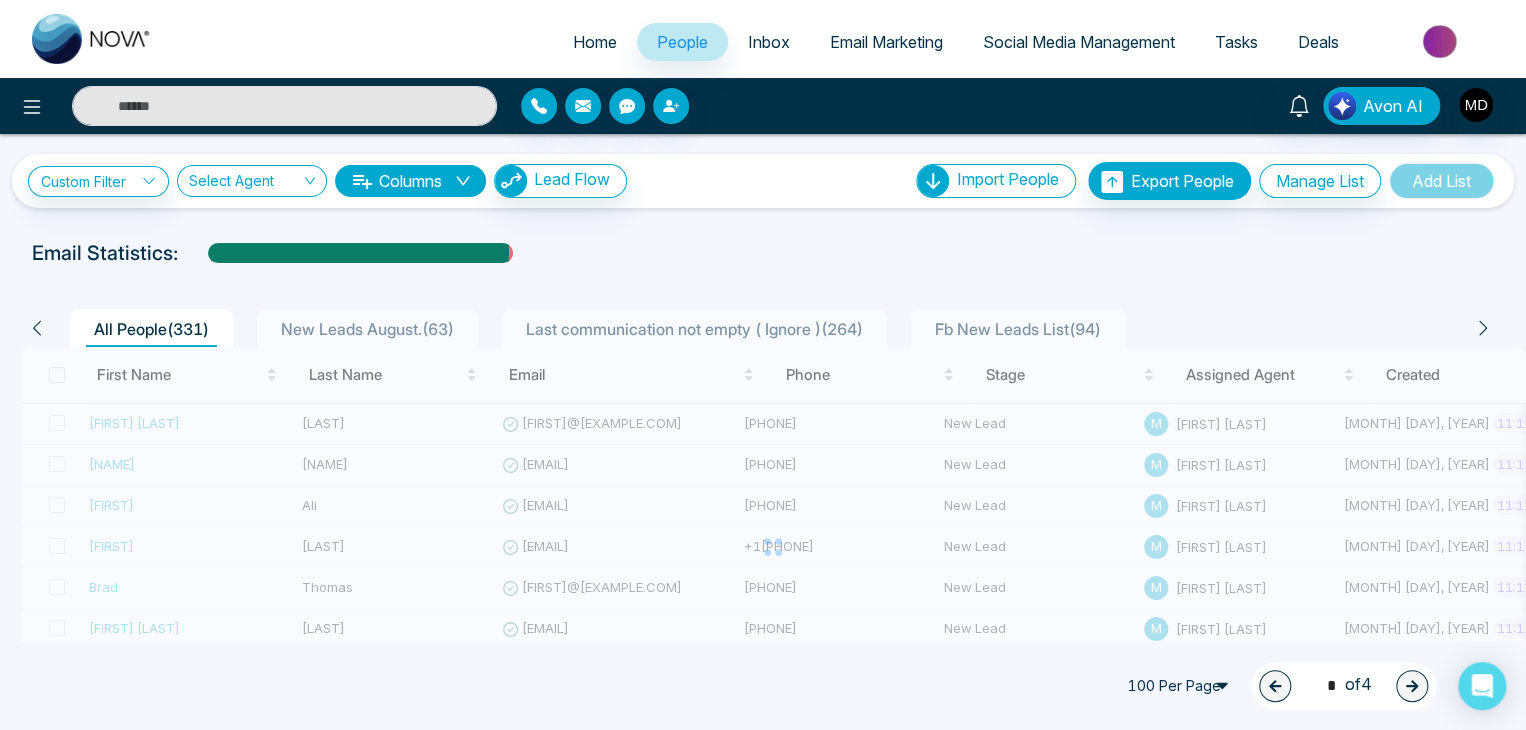 type on "*" 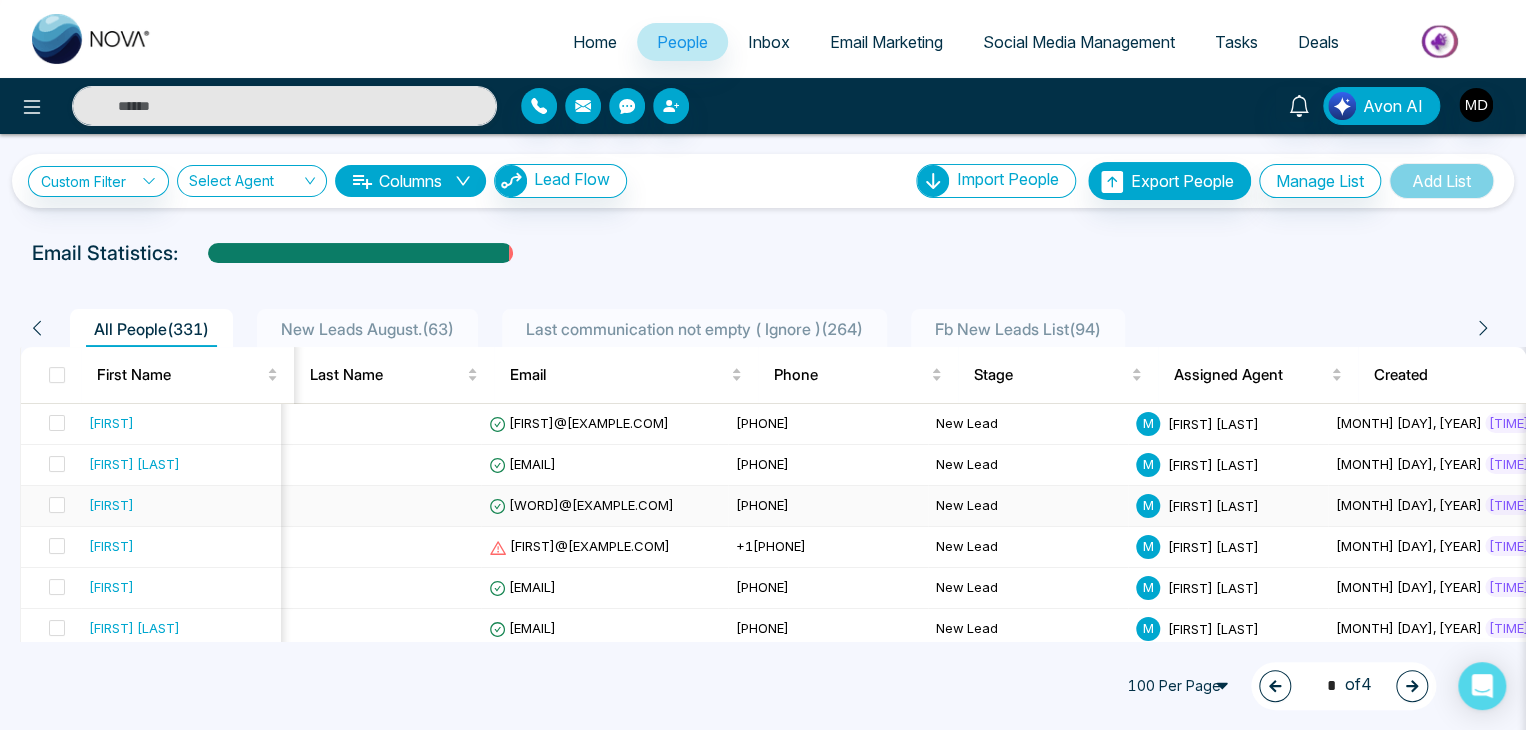 scroll, scrollTop: 0, scrollLeft: 150, axis: horizontal 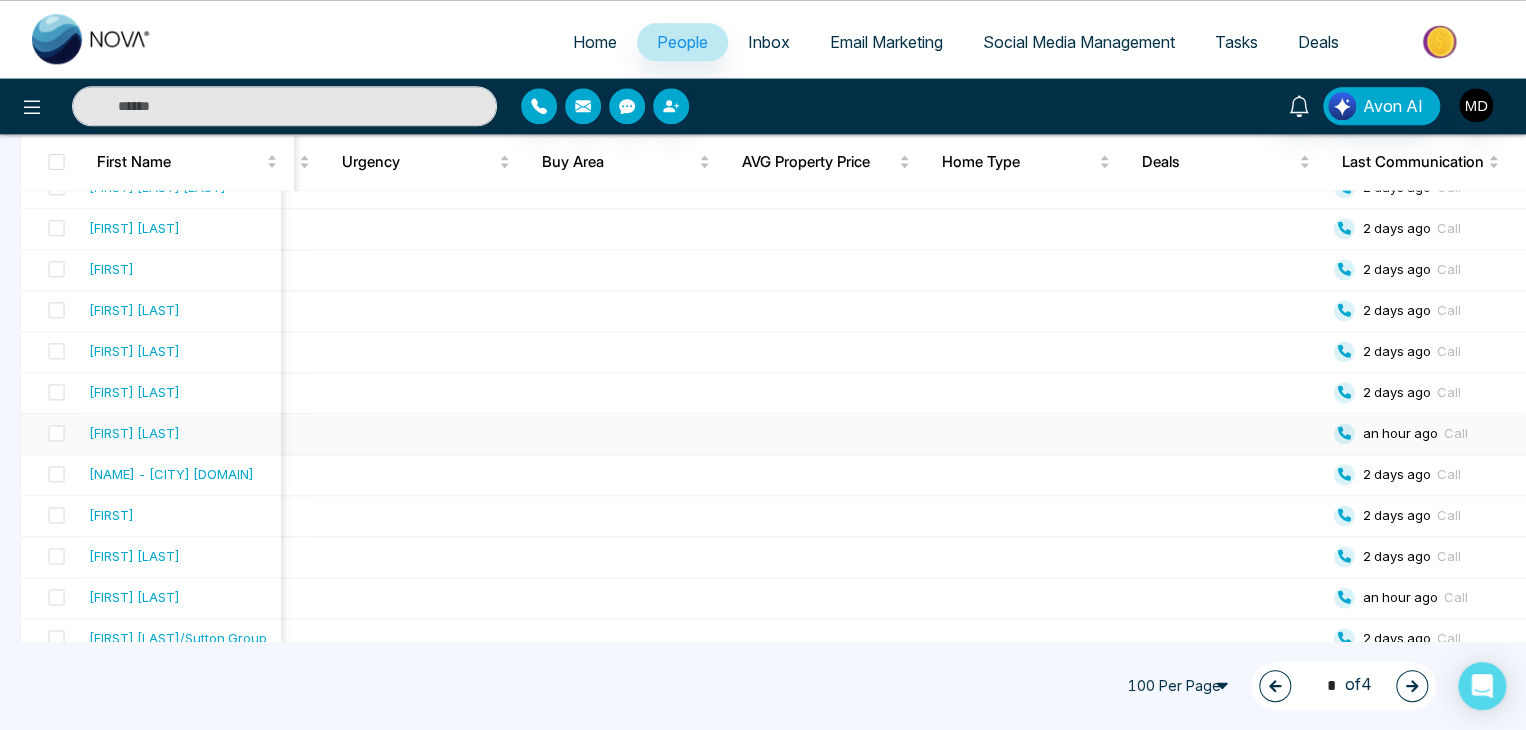click at bounding box center [1226, 434] 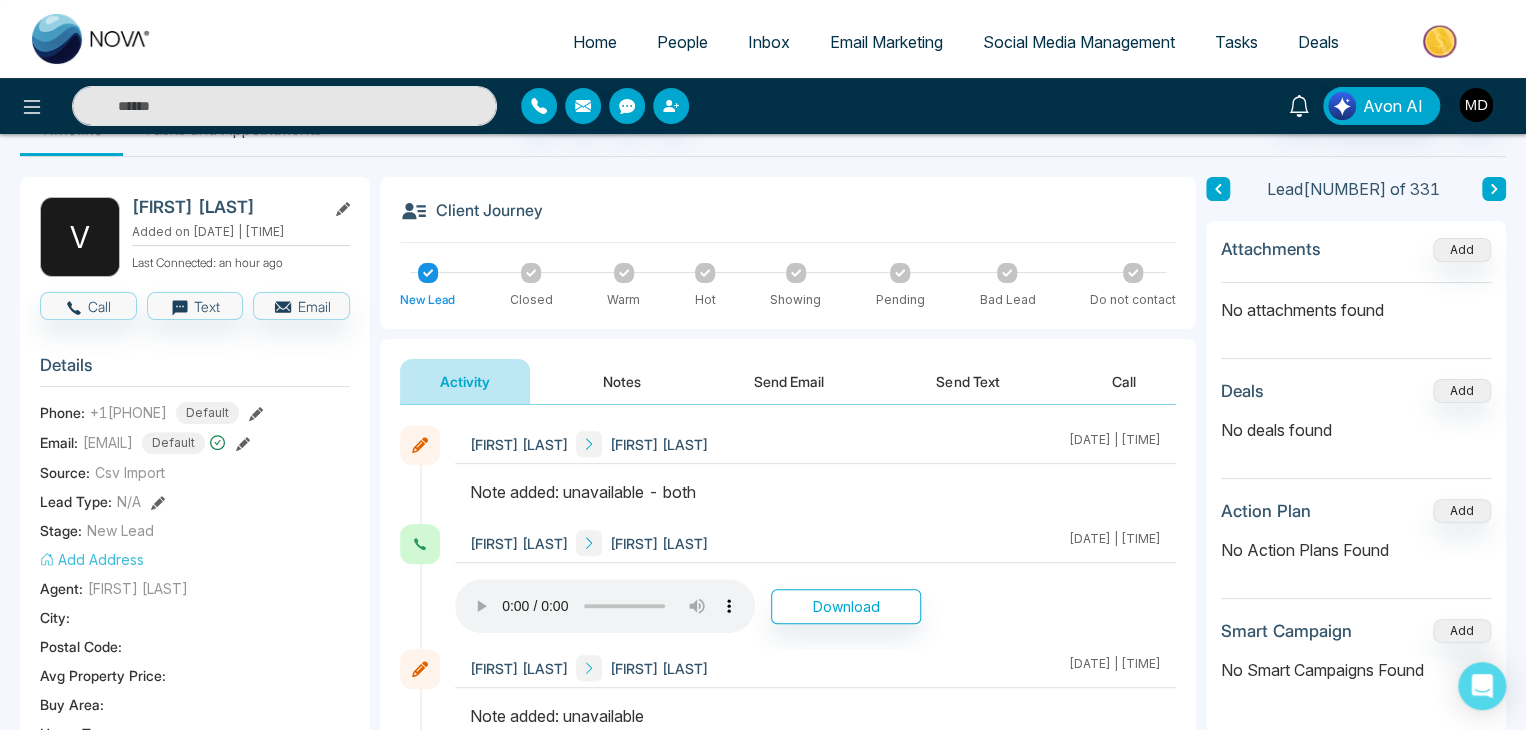 scroll, scrollTop: 54, scrollLeft: 0, axis: vertical 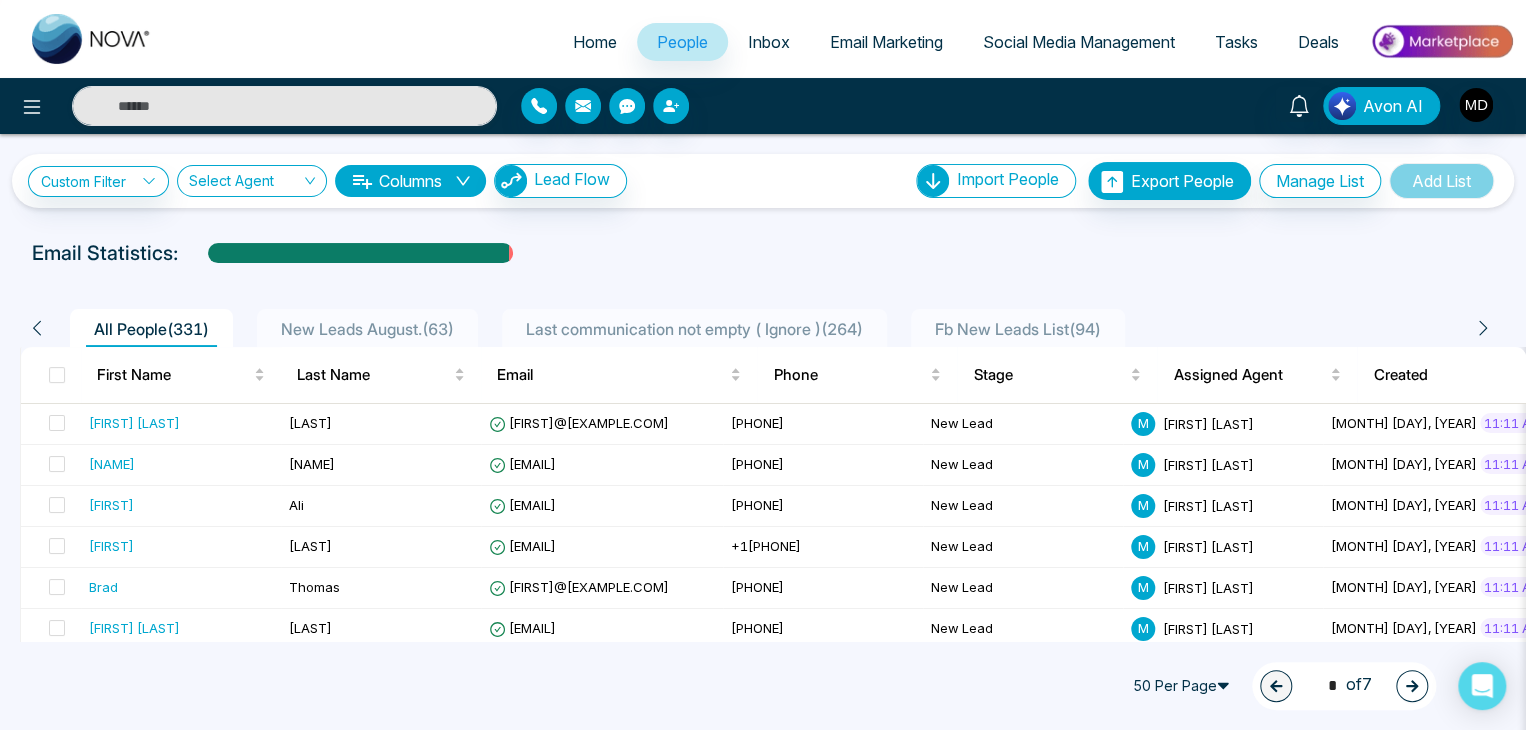 click on "50 Per Page" at bounding box center (1184, 686) 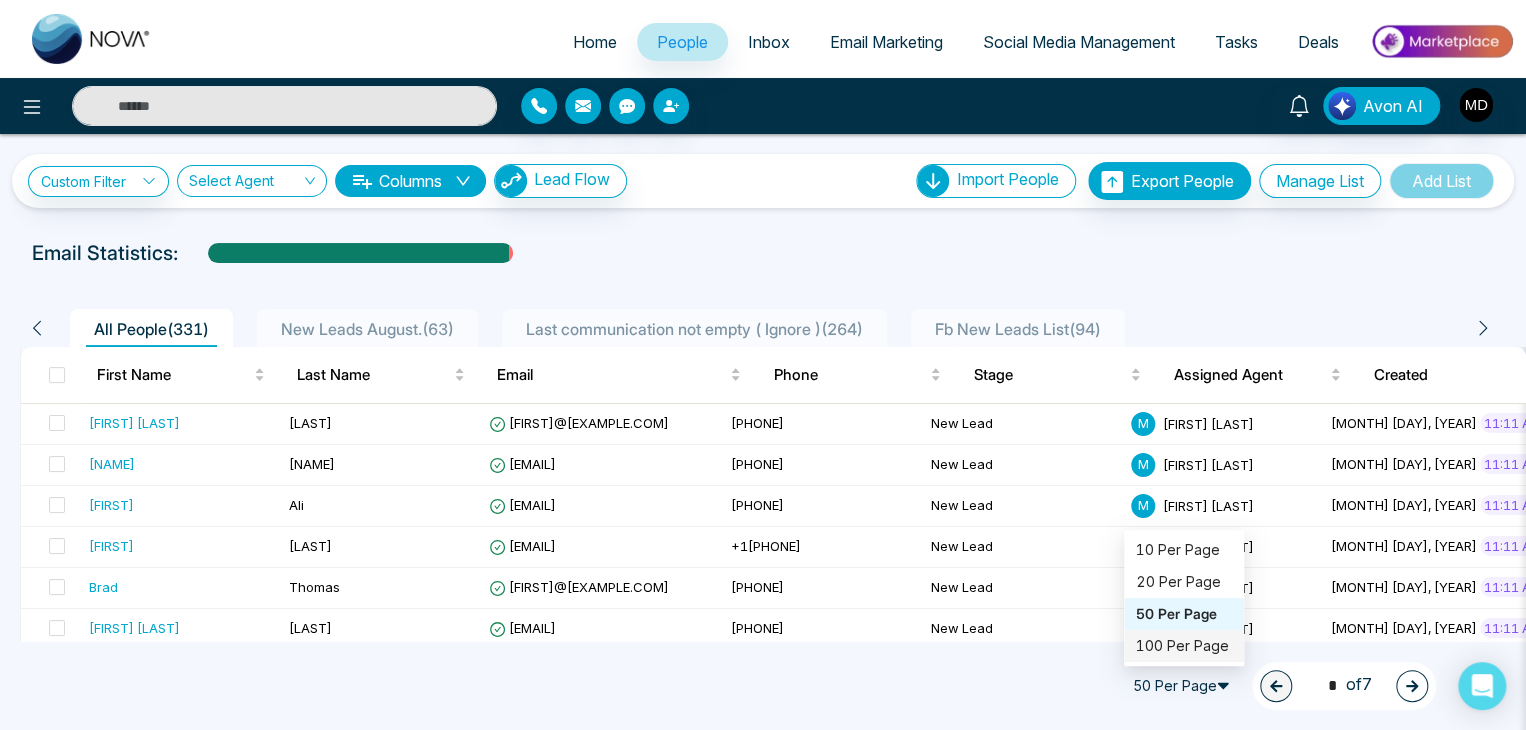 click on "100 Per Page" at bounding box center (1184, 646) 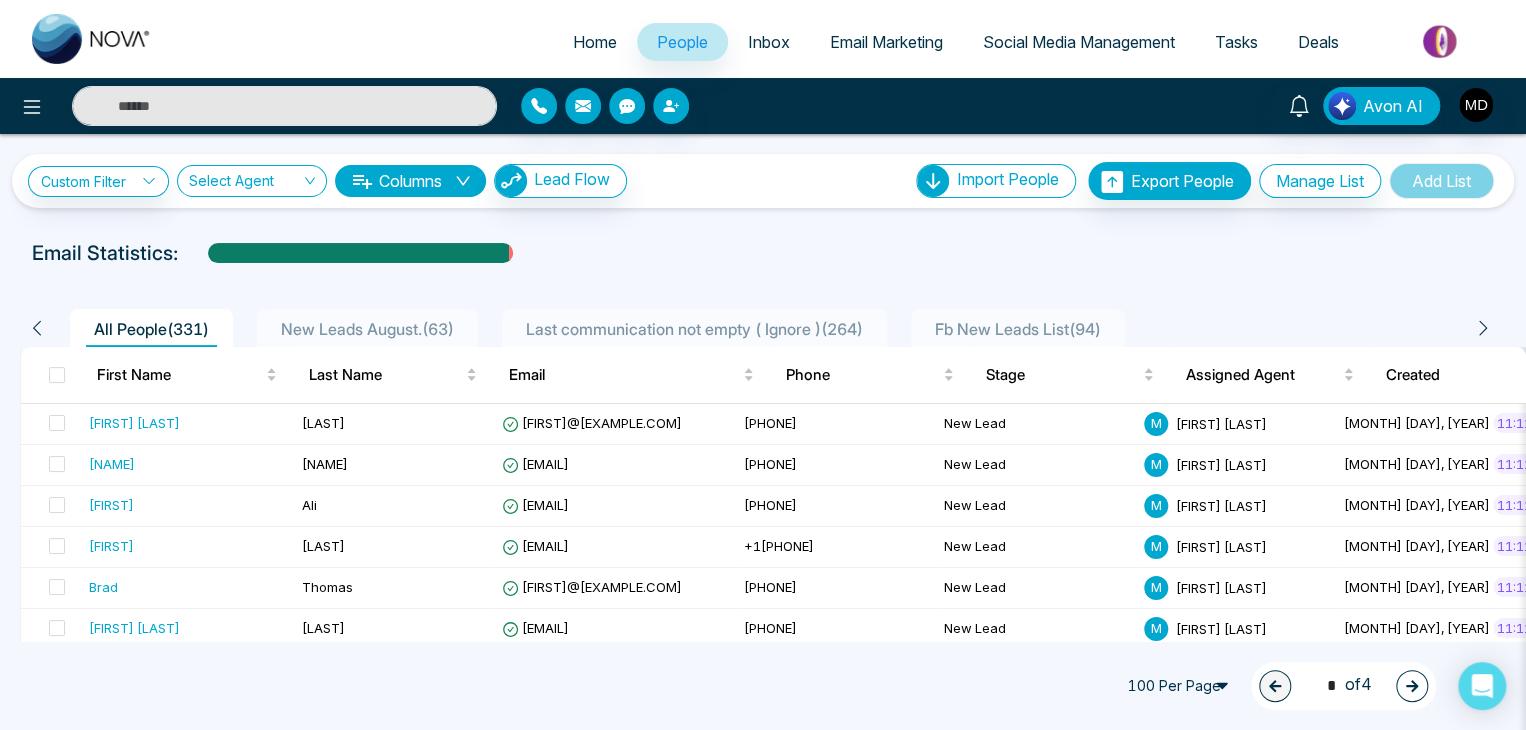 click at bounding box center (1412, 686) 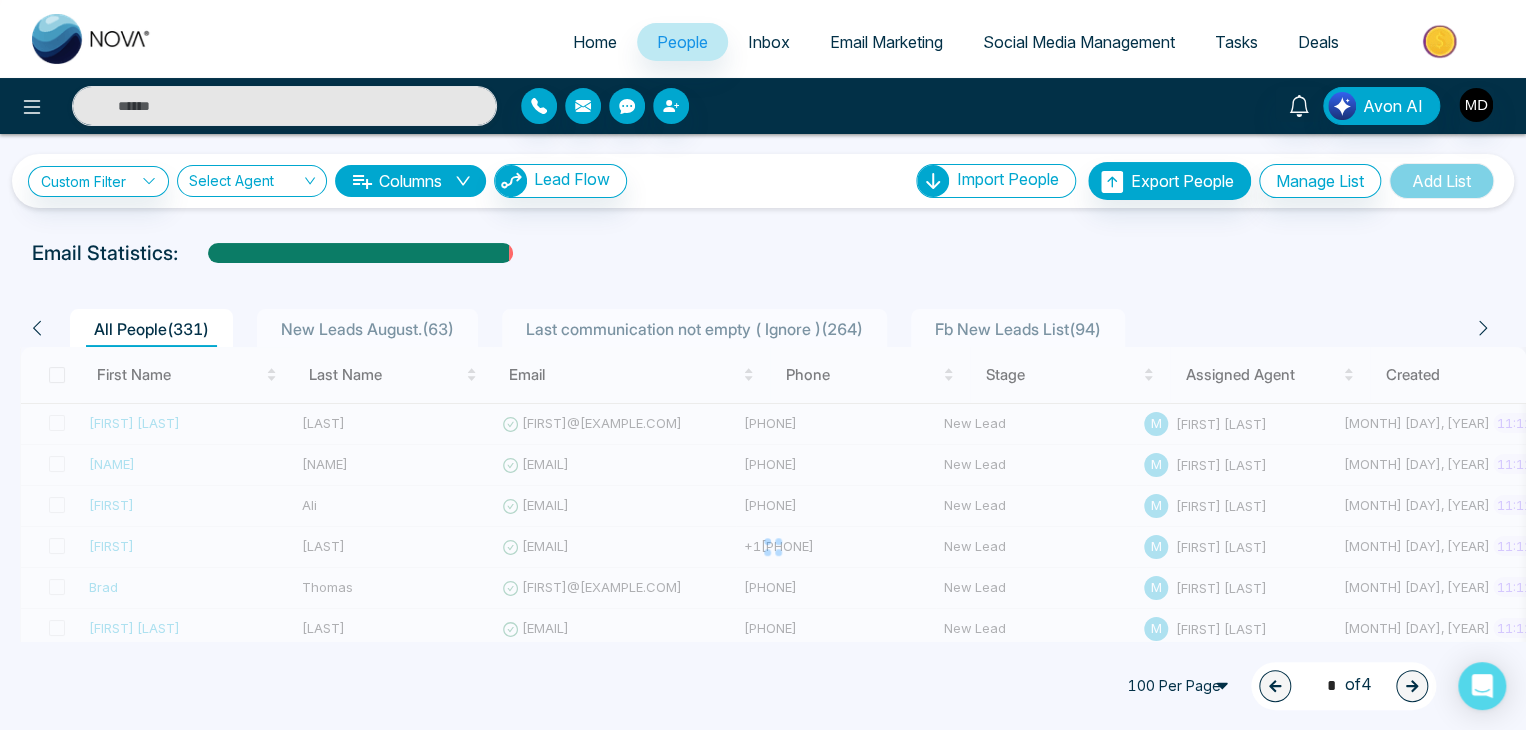 type on "*" 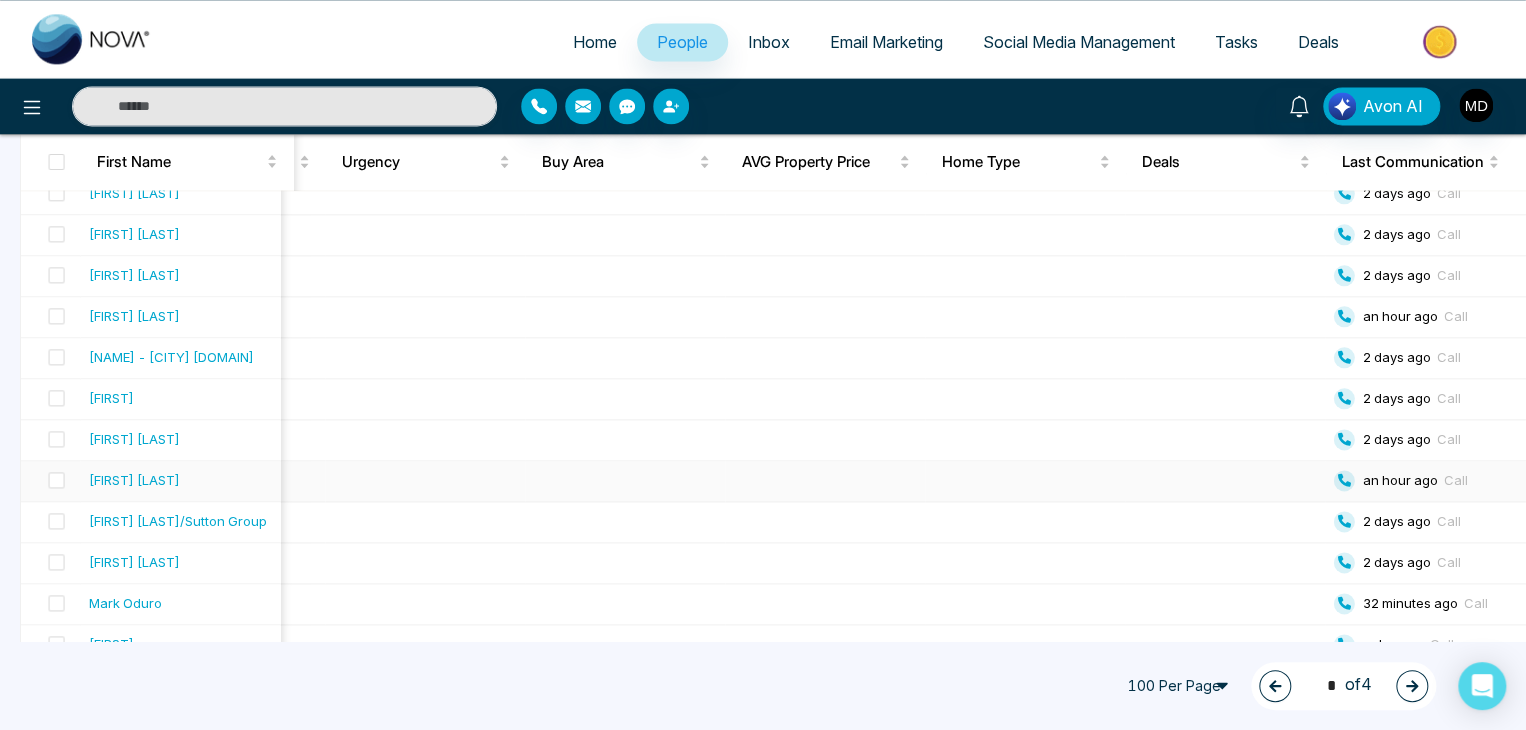 click at bounding box center (1226, 481) 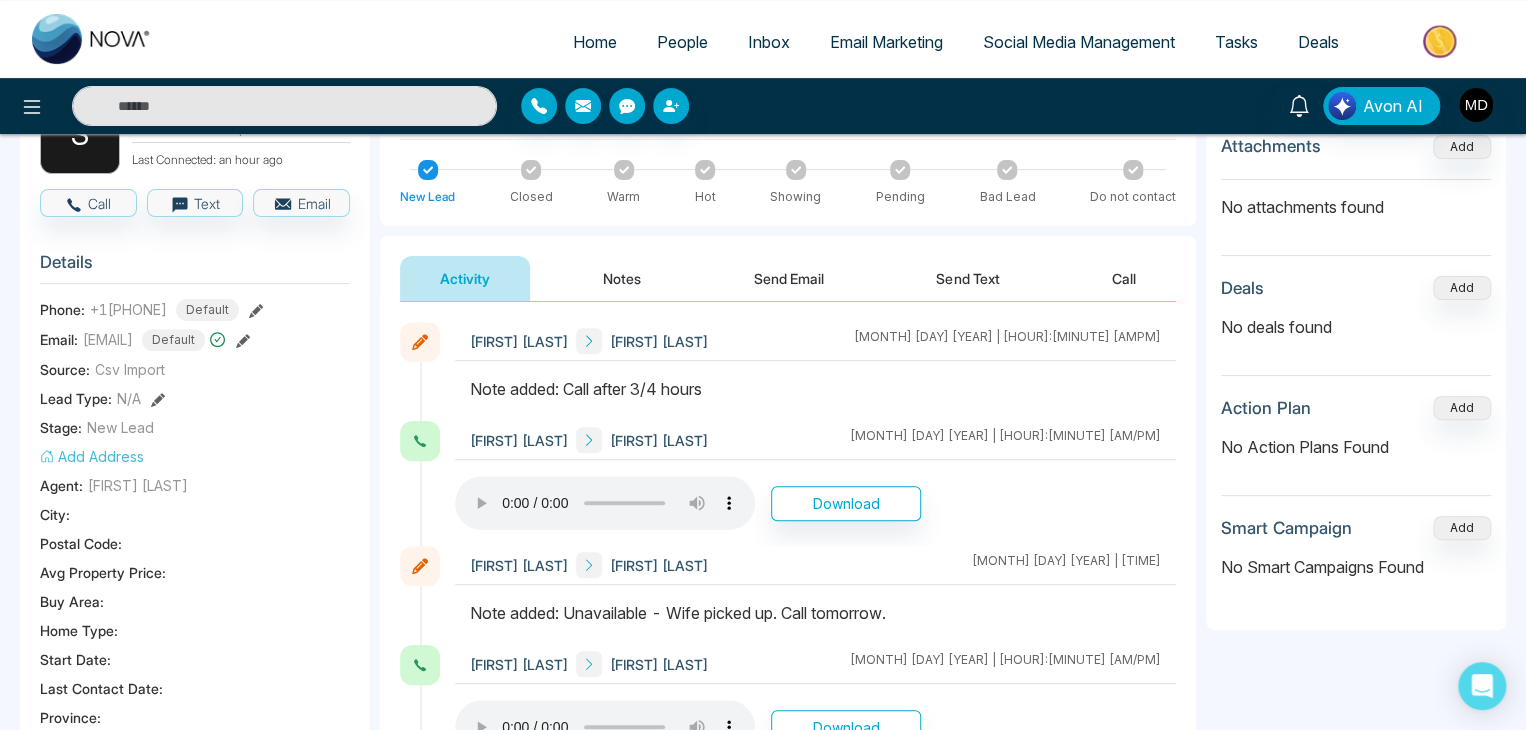 scroll, scrollTop: 154, scrollLeft: 0, axis: vertical 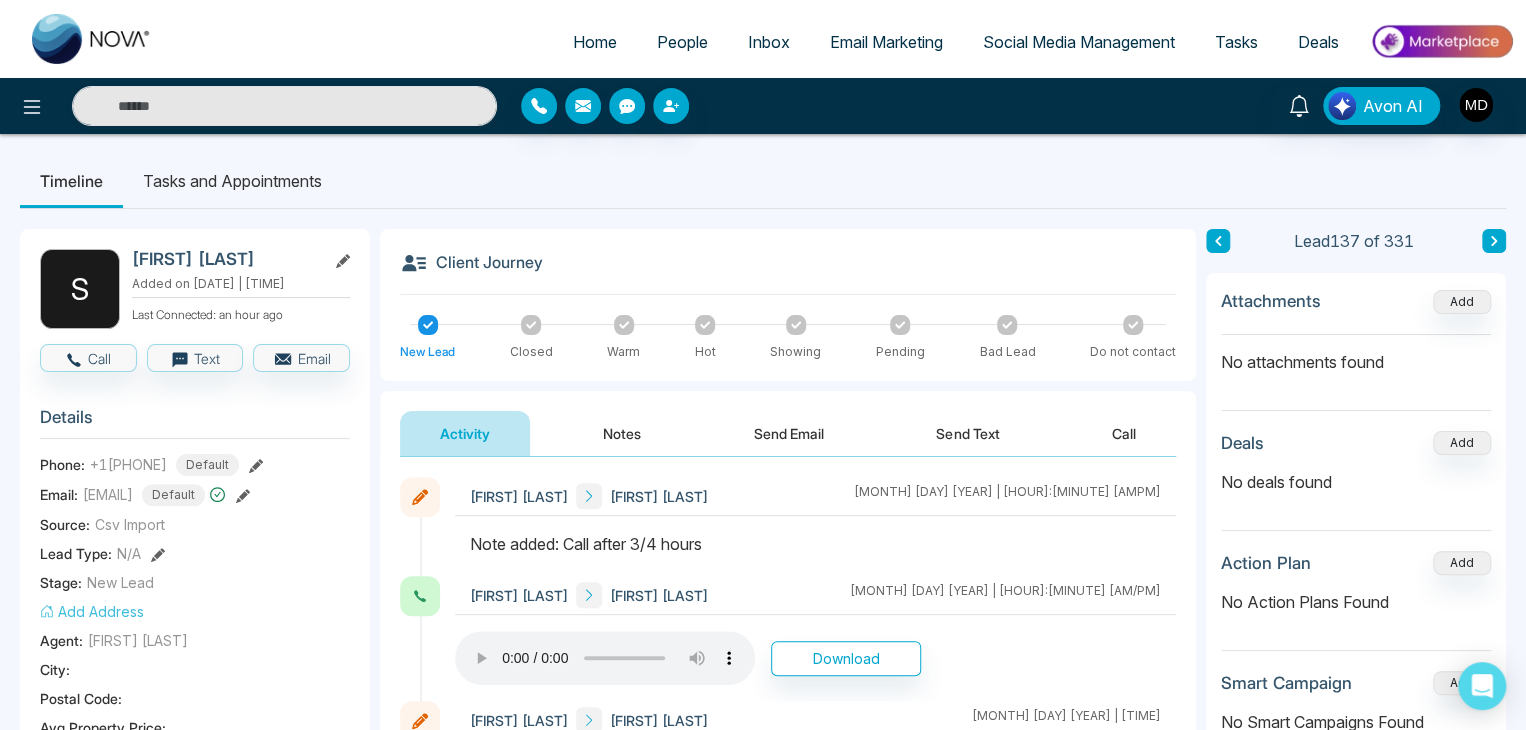 click on "Home People Inbox Email Marketing Social Media Management Tasks Deals" at bounding box center [843, 43] 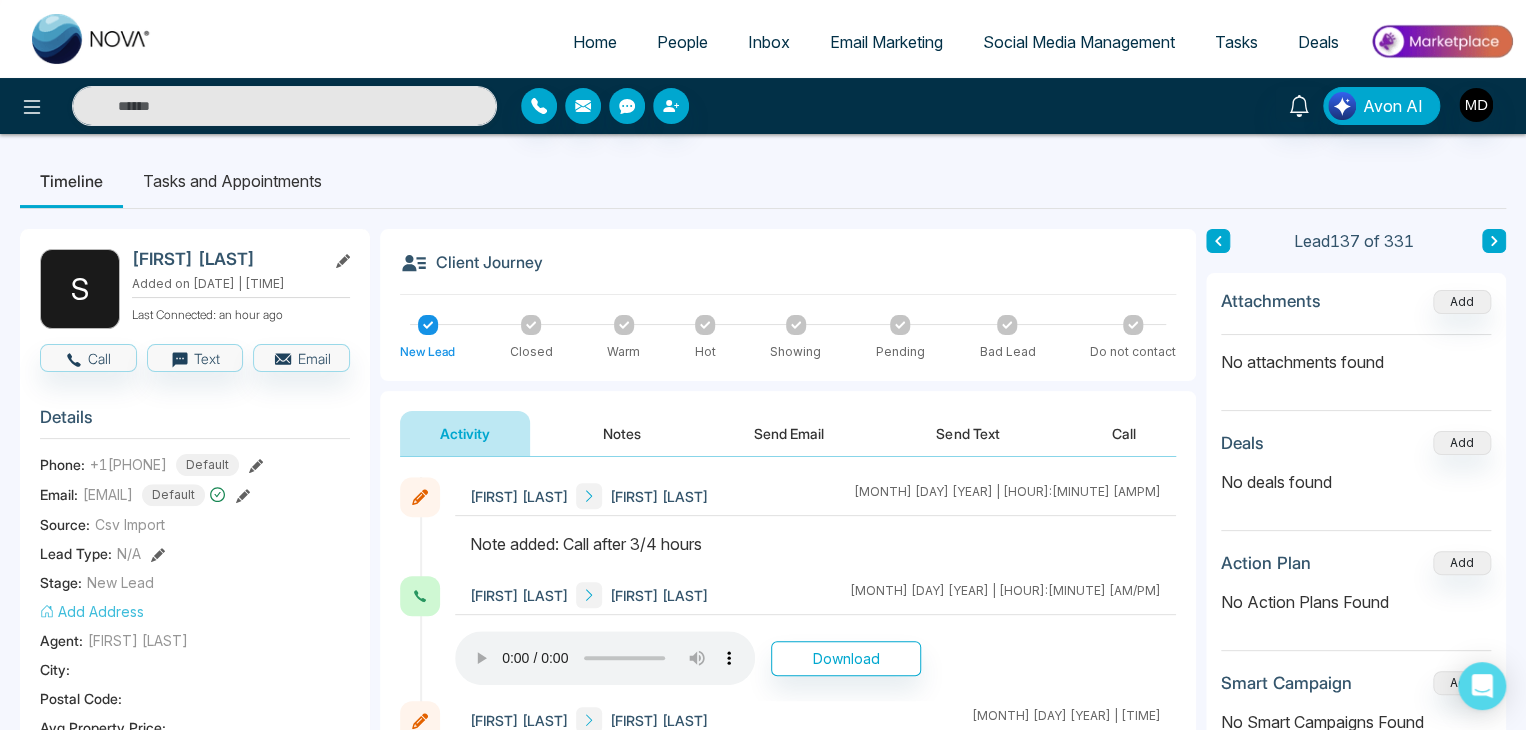scroll, scrollTop: 308, scrollLeft: 0, axis: vertical 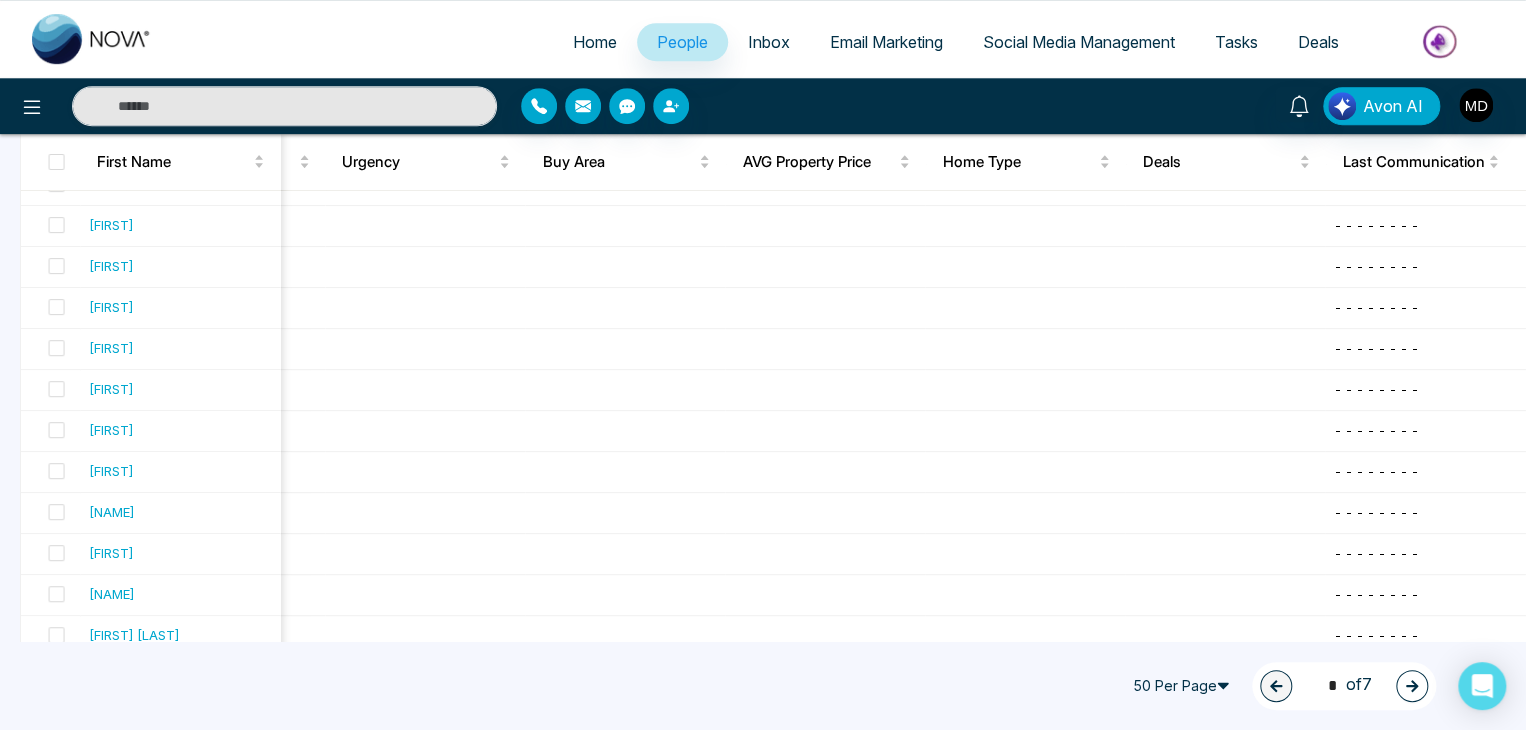 click on "50 Per Page" at bounding box center (1184, 686) 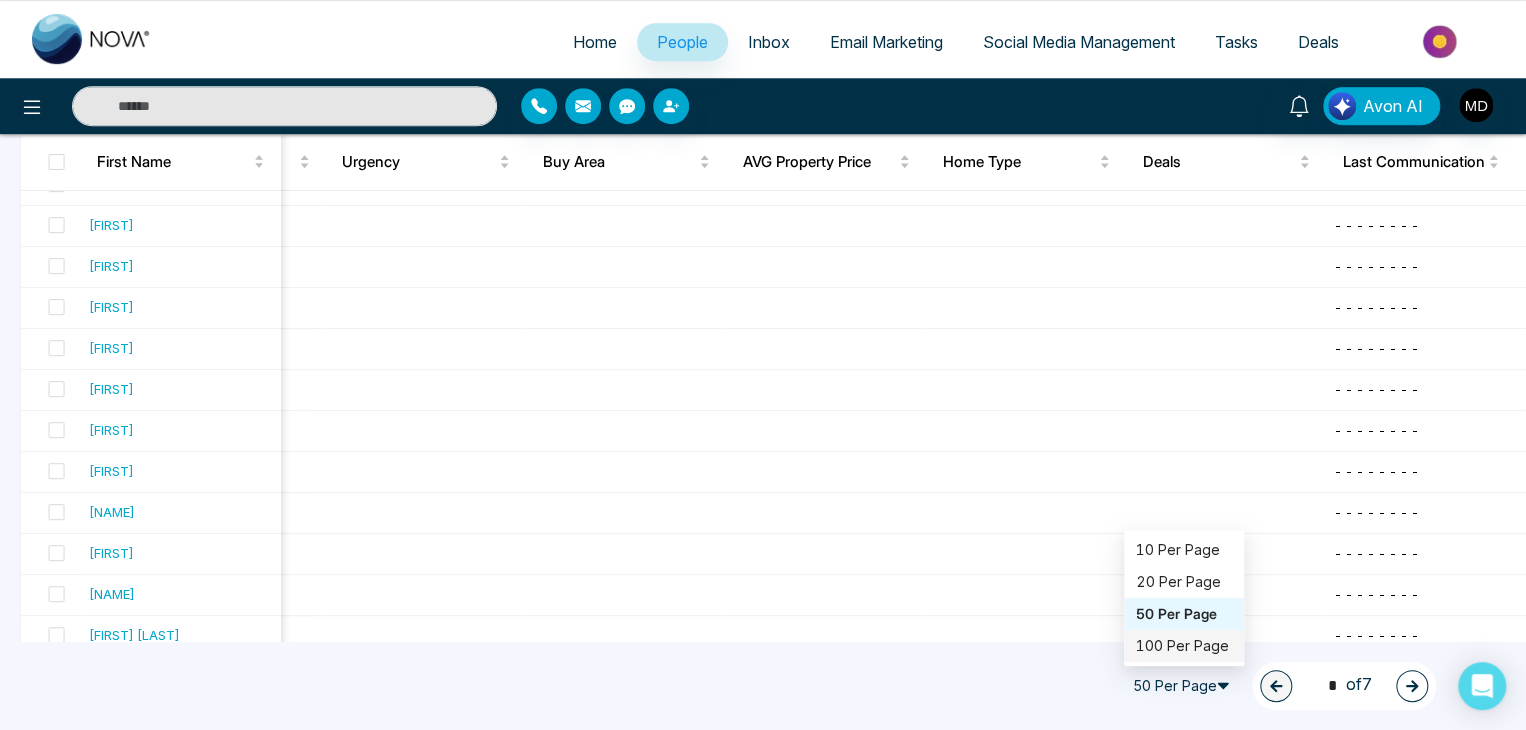 click on "100 Per Page" at bounding box center (1184, 646) 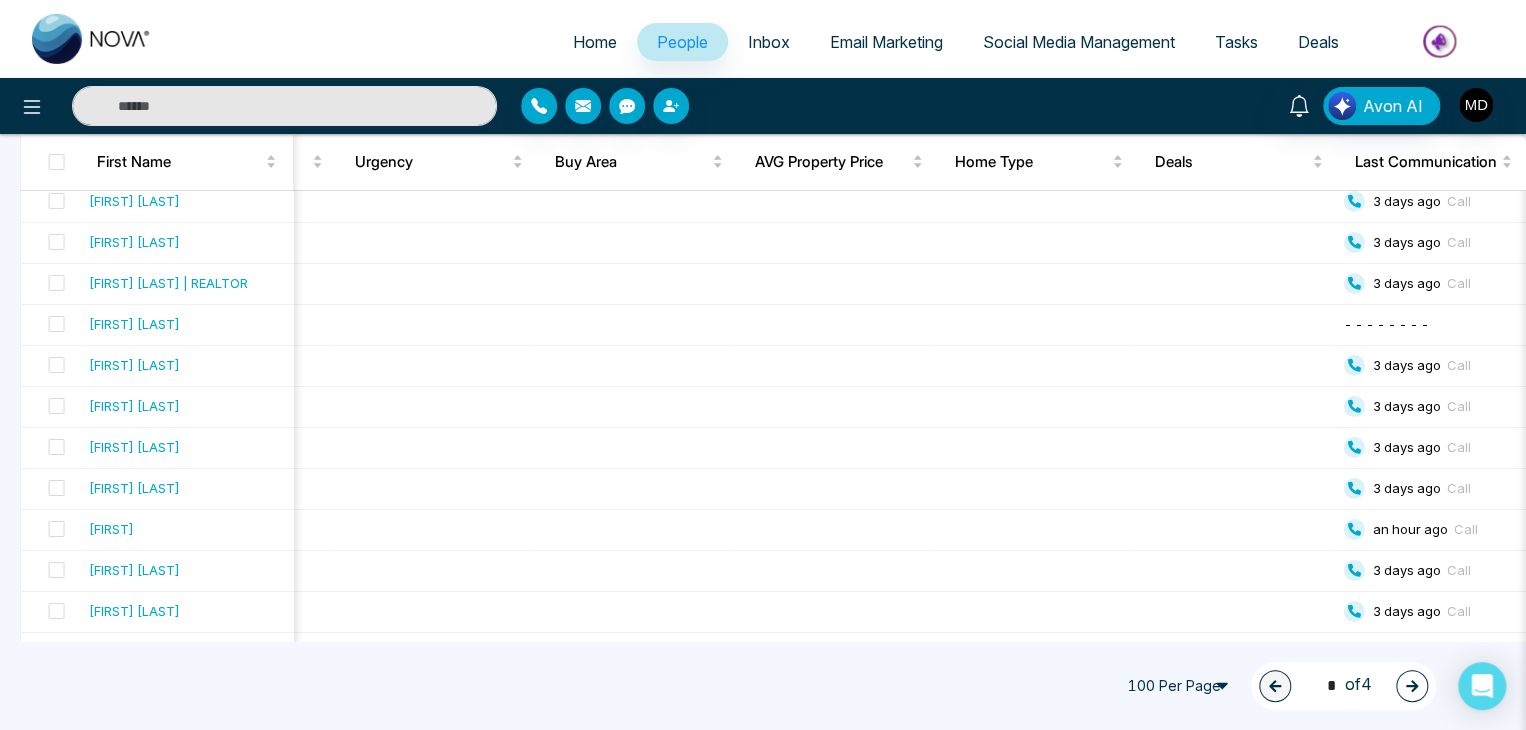 scroll, scrollTop: 3852, scrollLeft: 0, axis: vertical 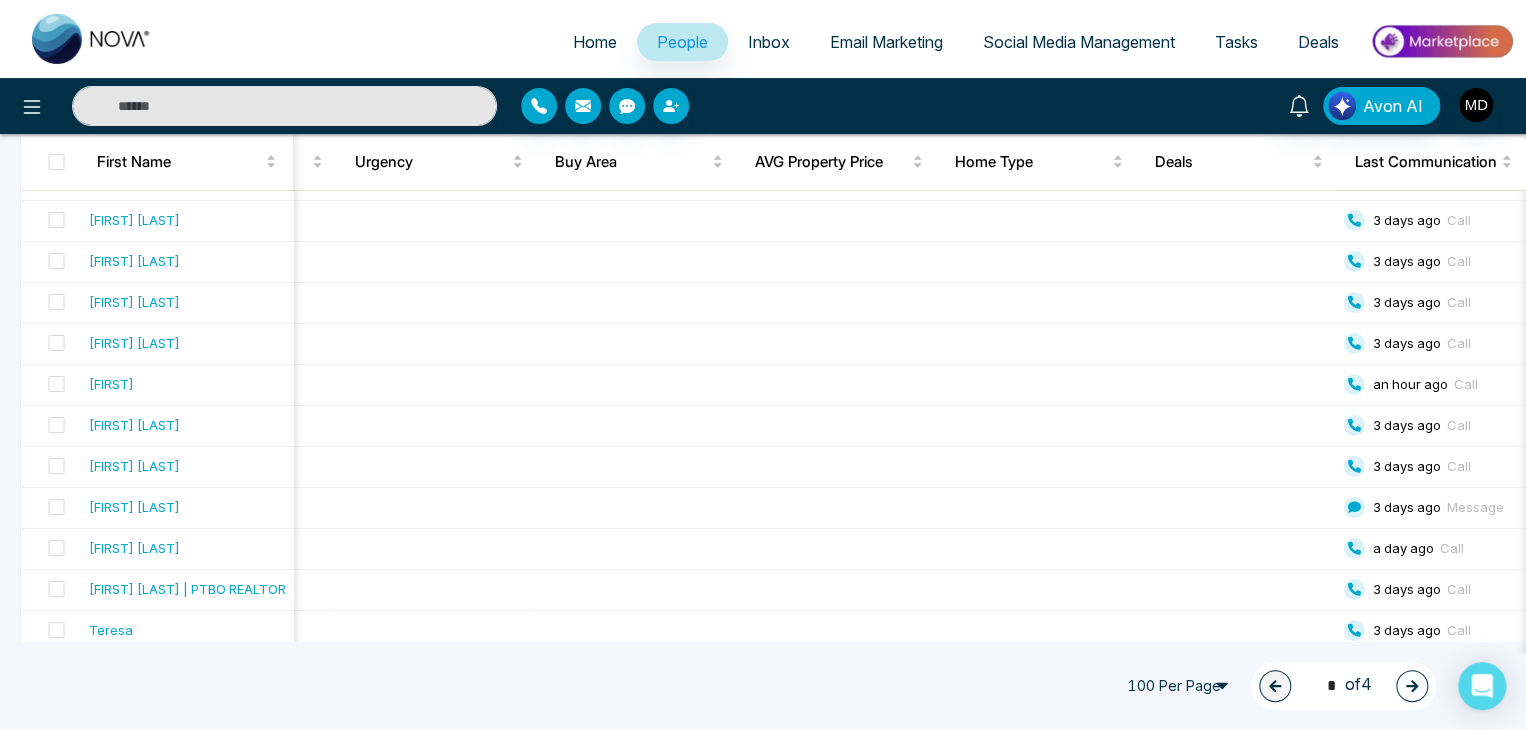 click 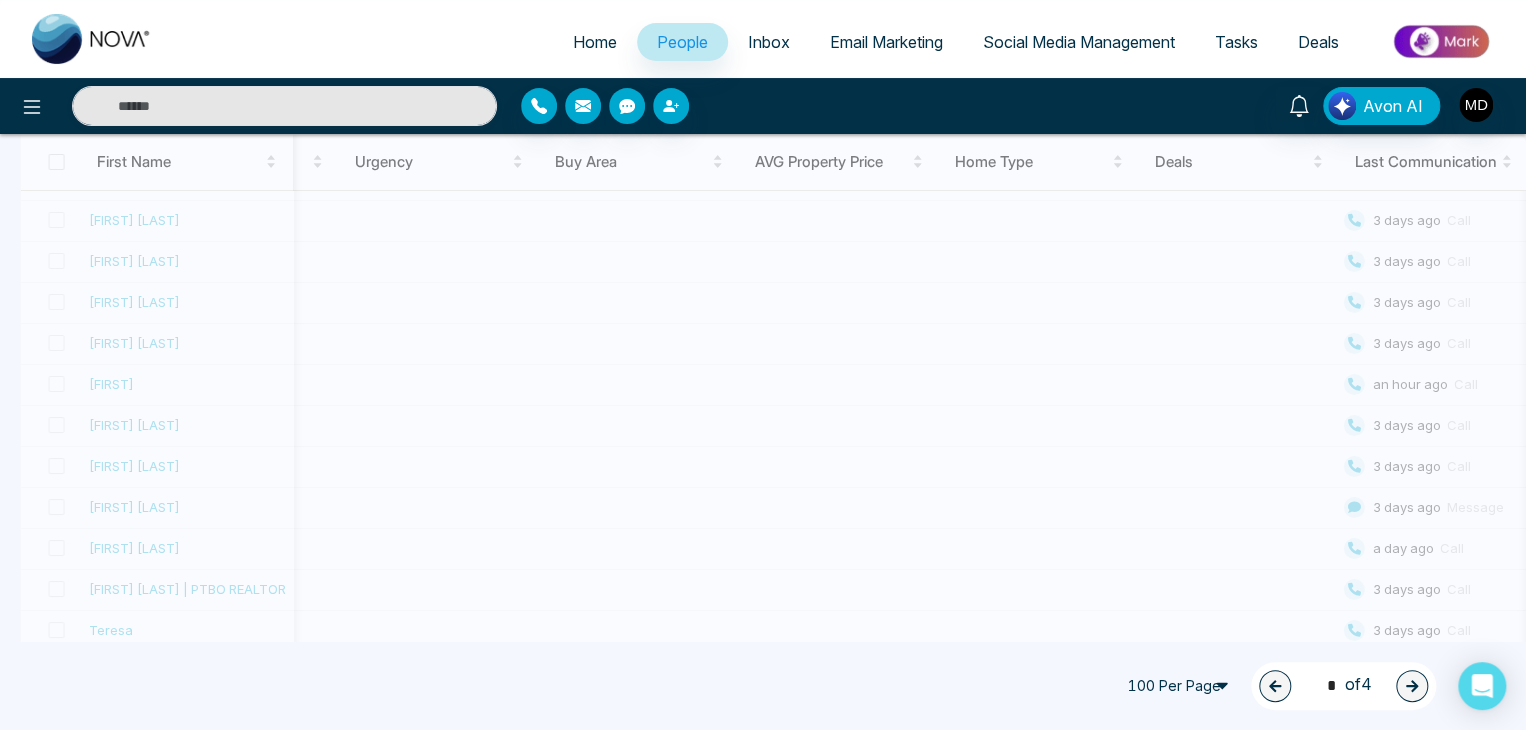 type on "*" 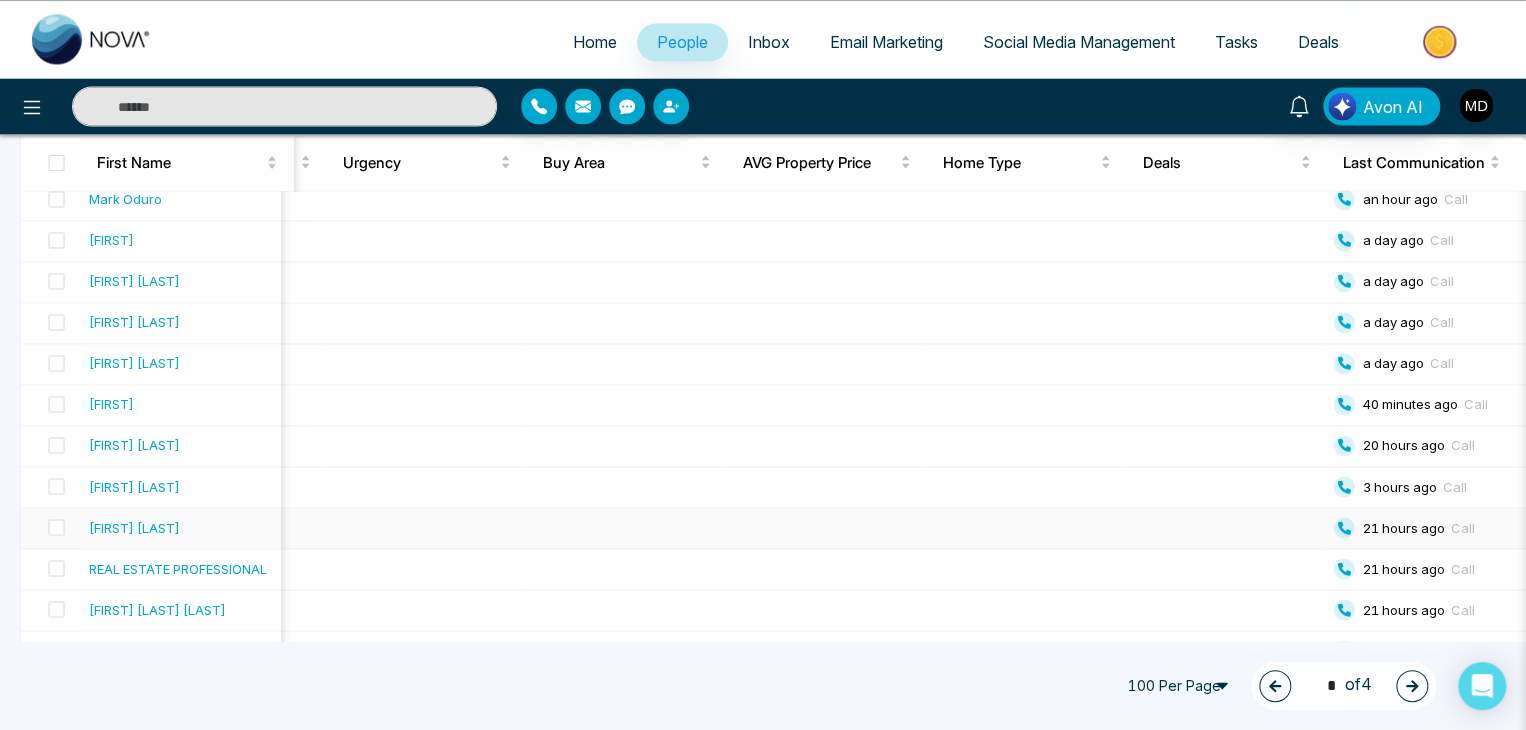 scroll, scrollTop: 1824, scrollLeft: 0, axis: vertical 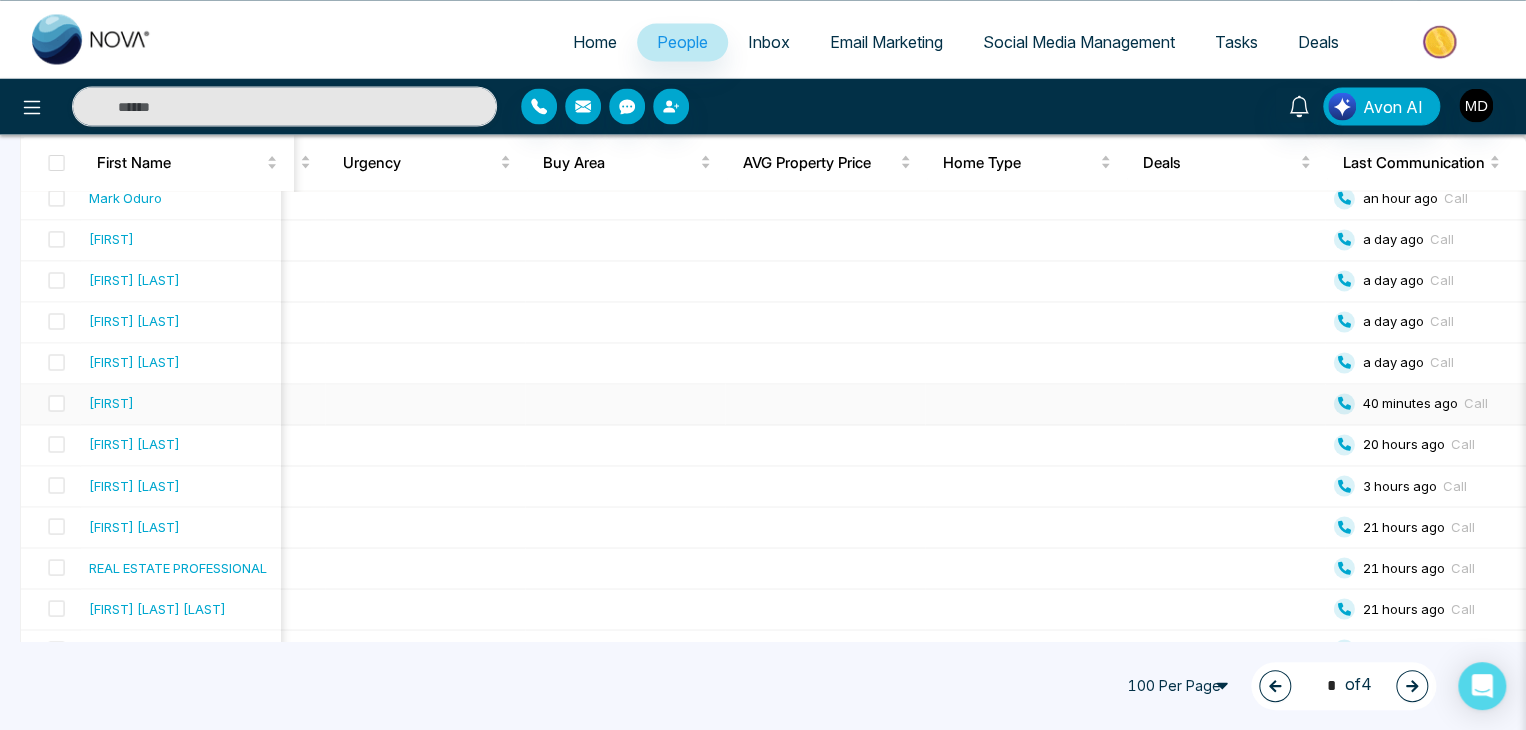 click at bounding box center [1226, 404] 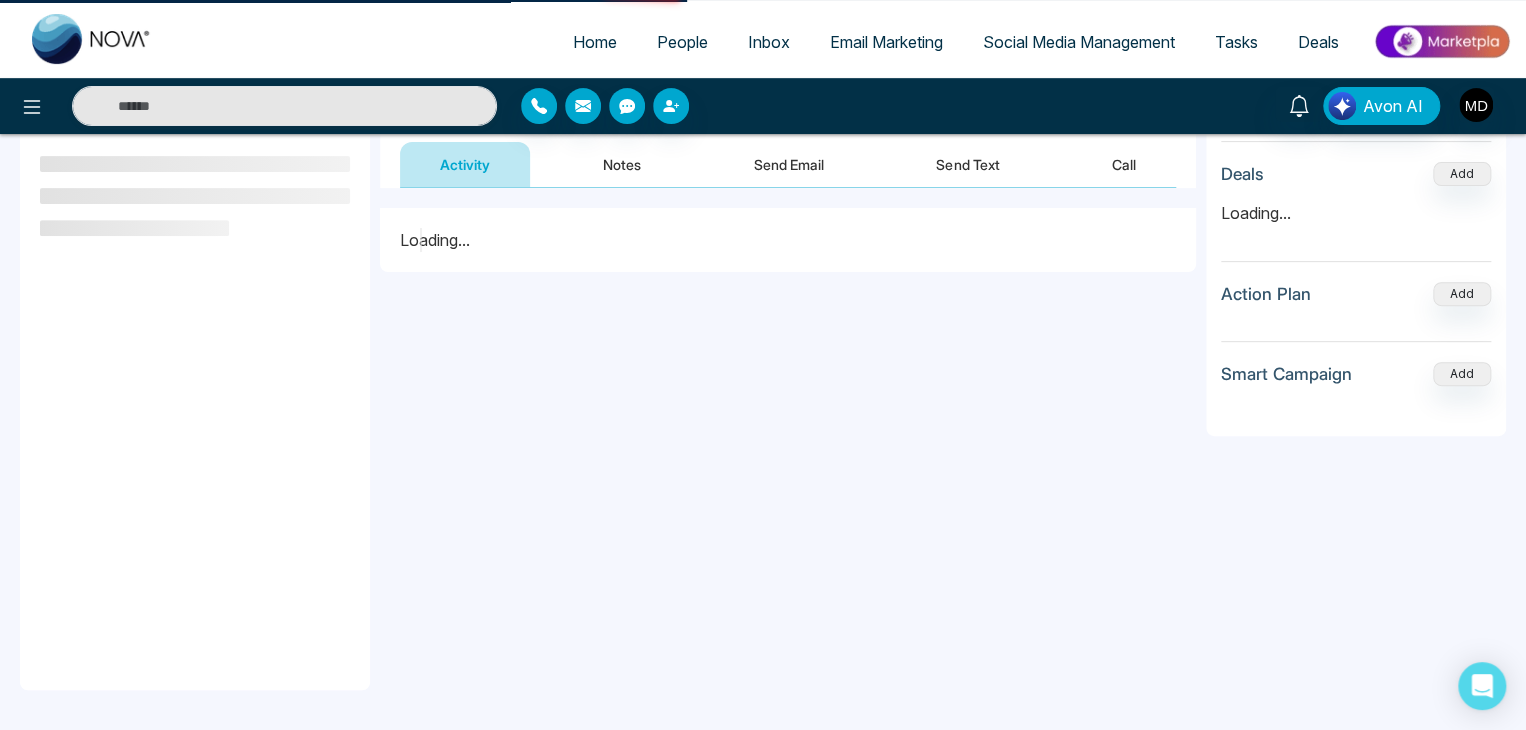 scroll, scrollTop: 0, scrollLeft: 0, axis: both 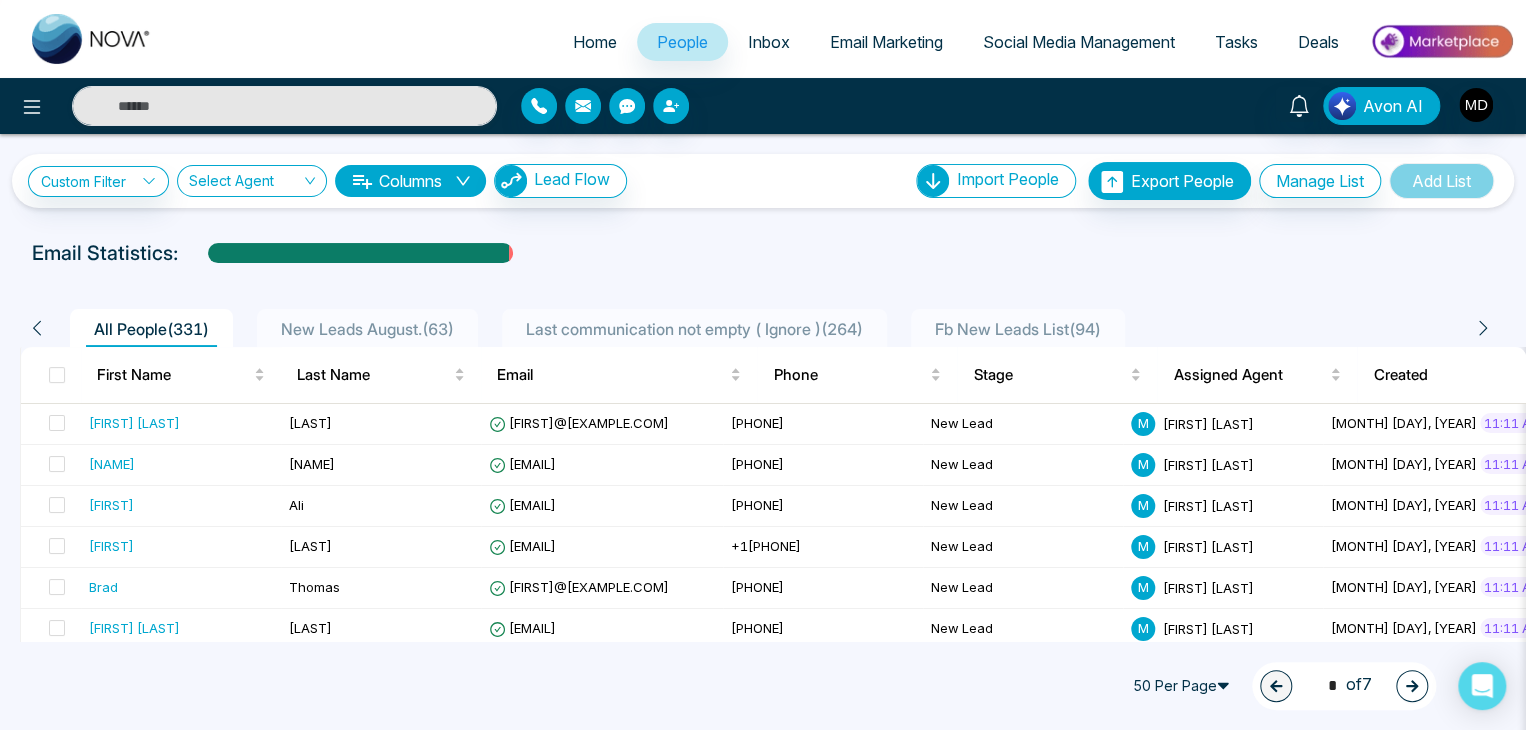 click on "50 Per Page" at bounding box center [1184, 686] 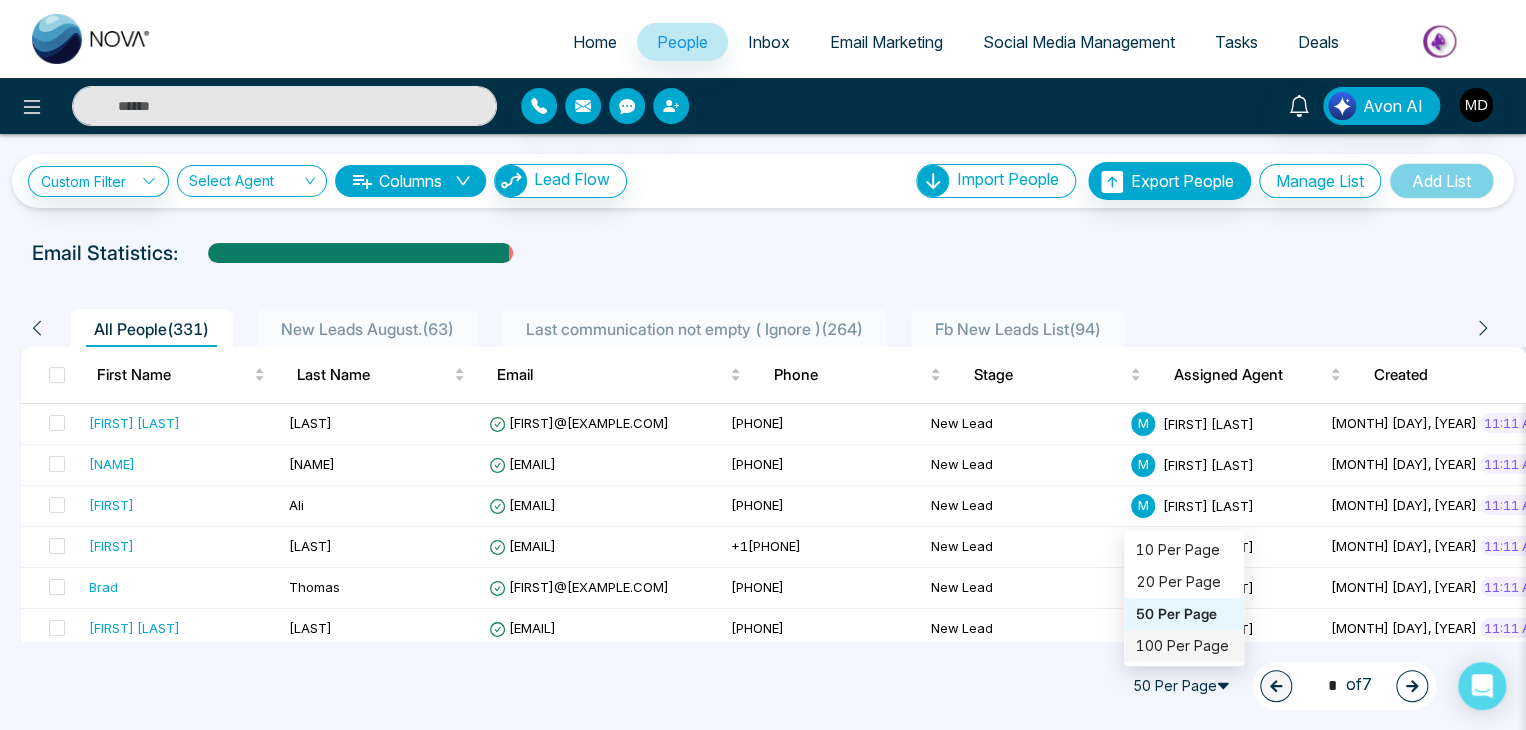 click on "100 Per Page" at bounding box center (1184, 646) 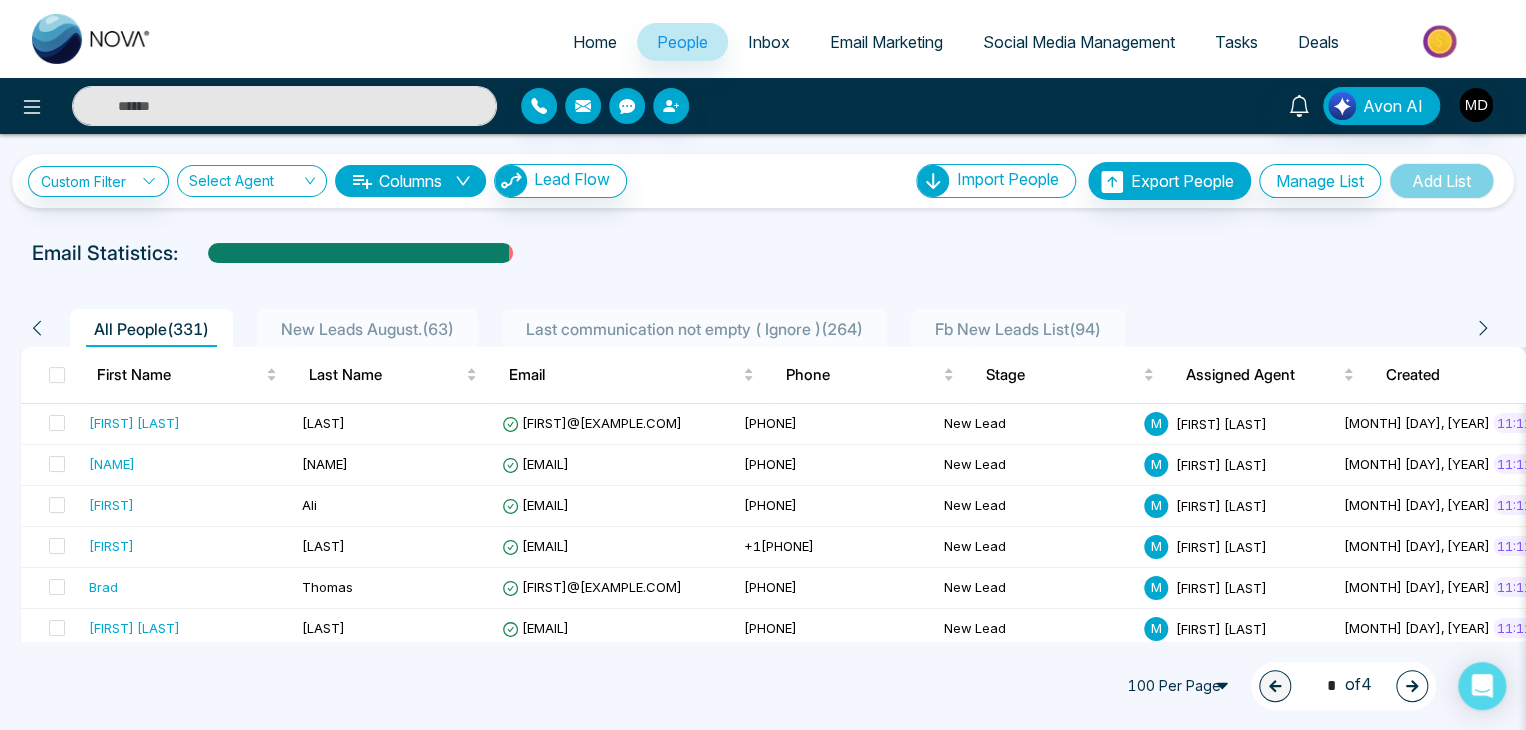 click 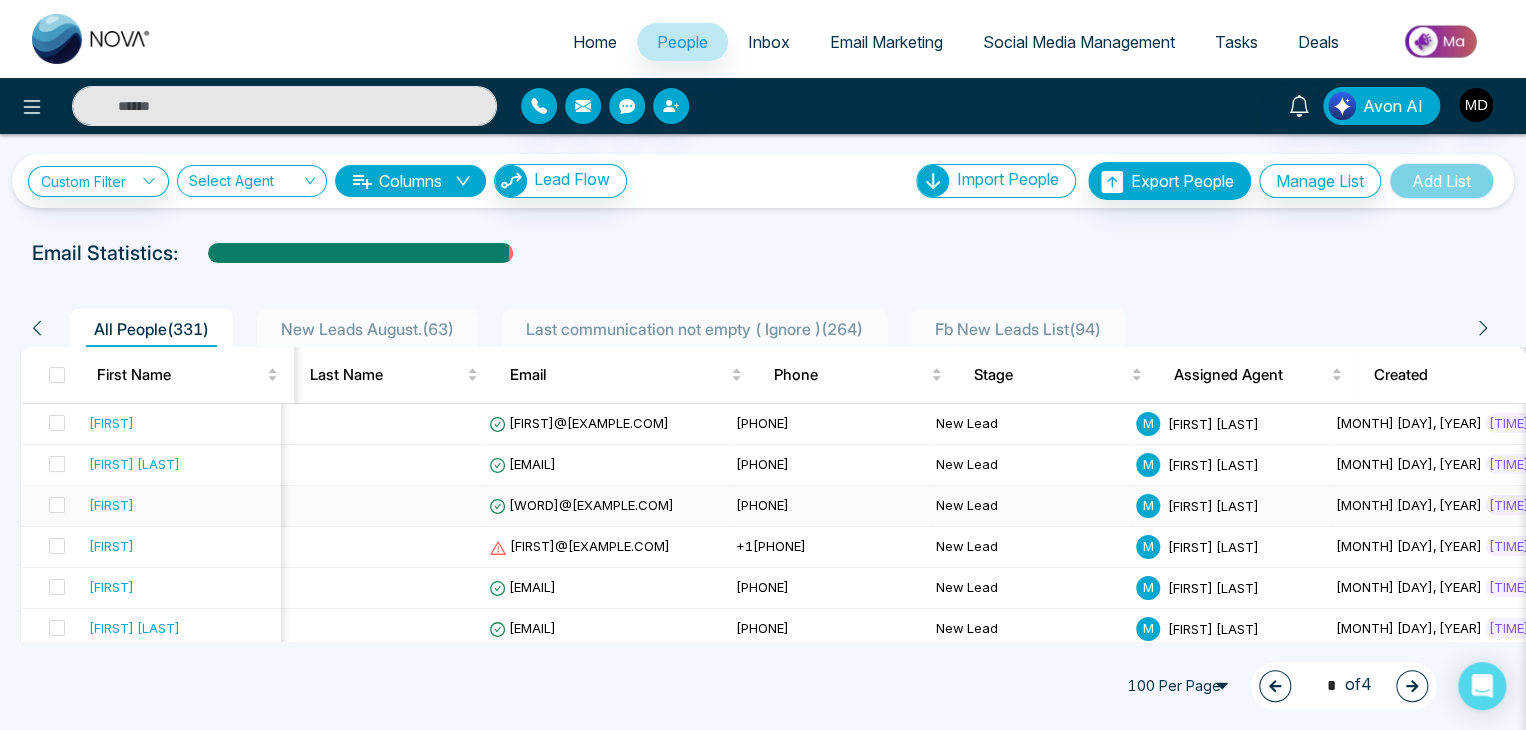 scroll, scrollTop: 0, scrollLeft: 228, axis: horizontal 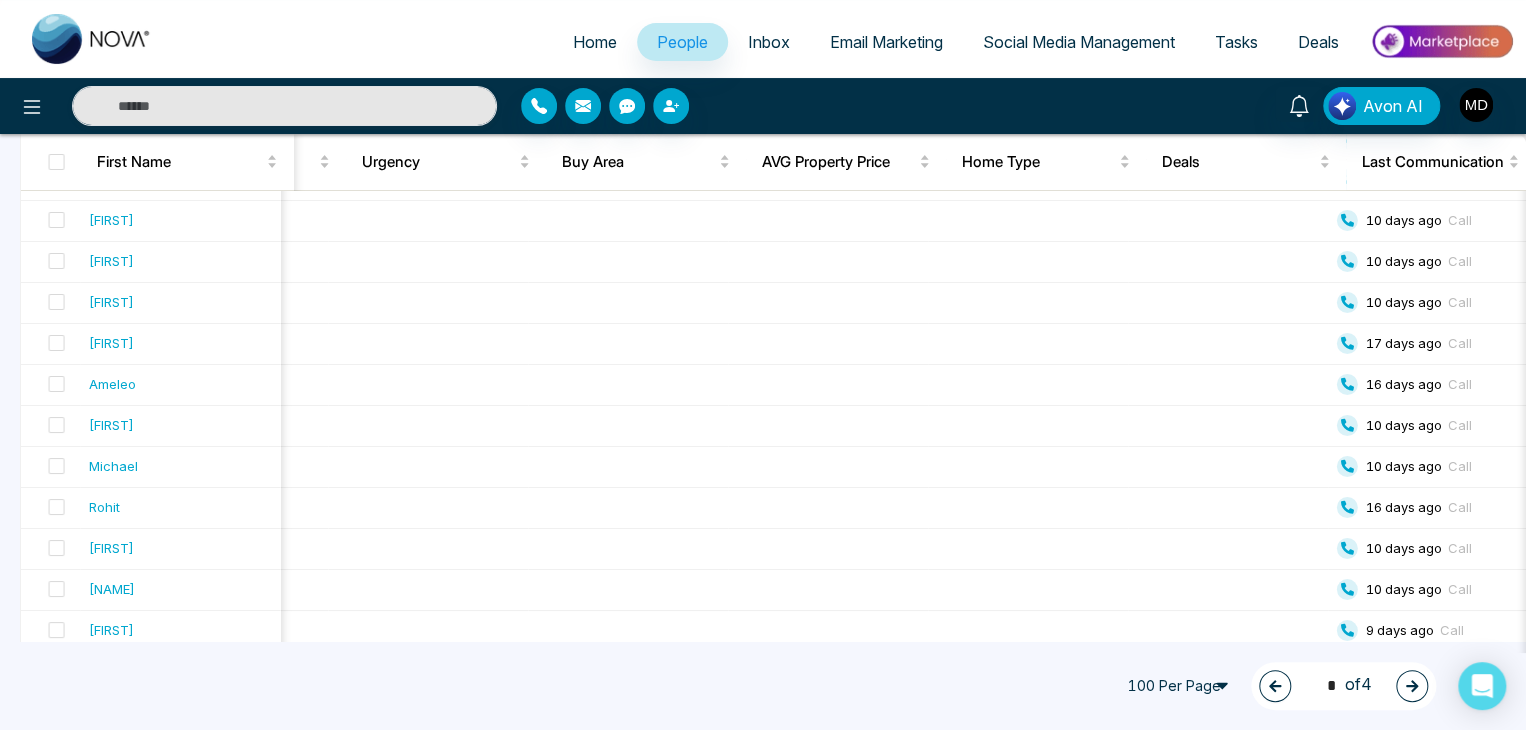 click 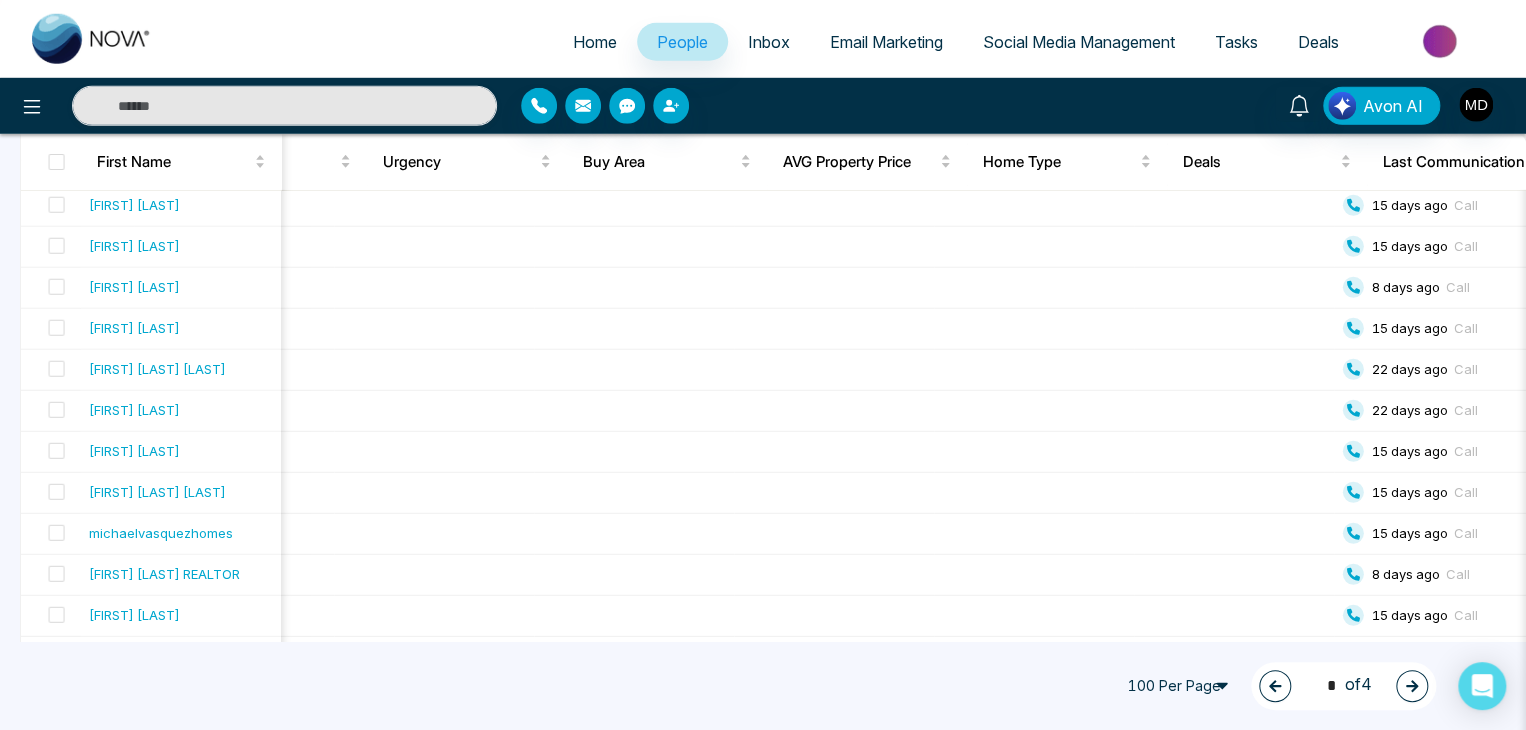 scroll, scrollTop: 2868, scrollLeft: 0, axis: vertical 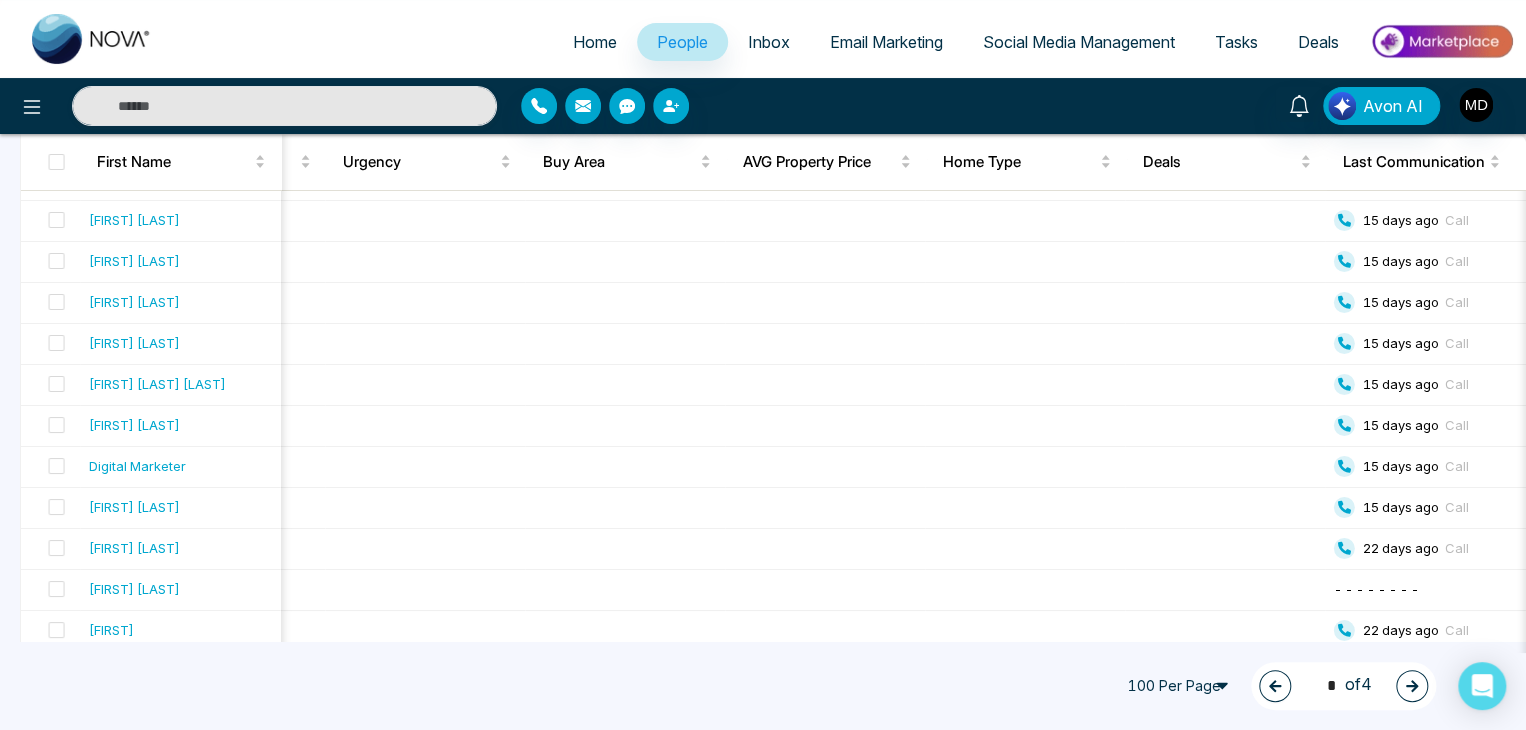 click 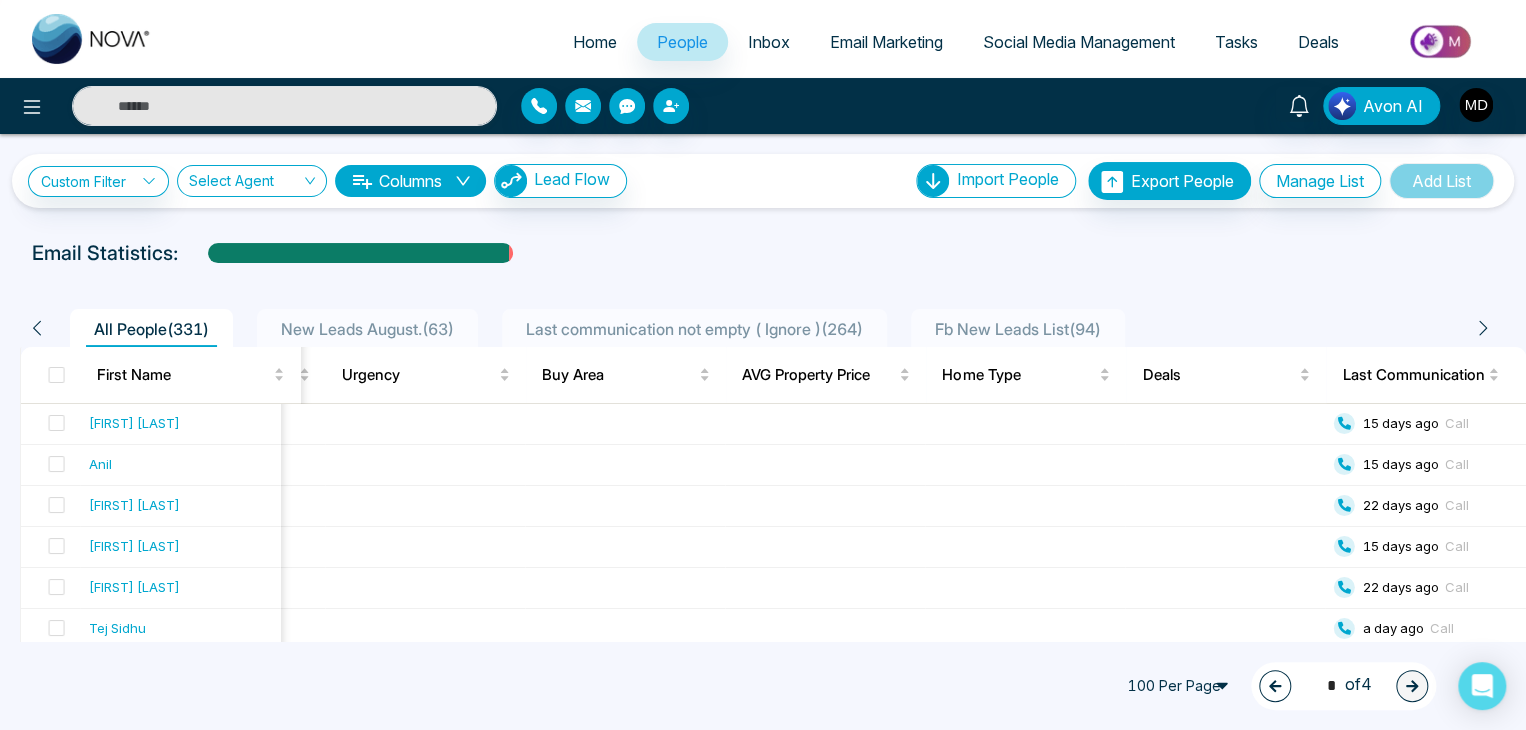 click 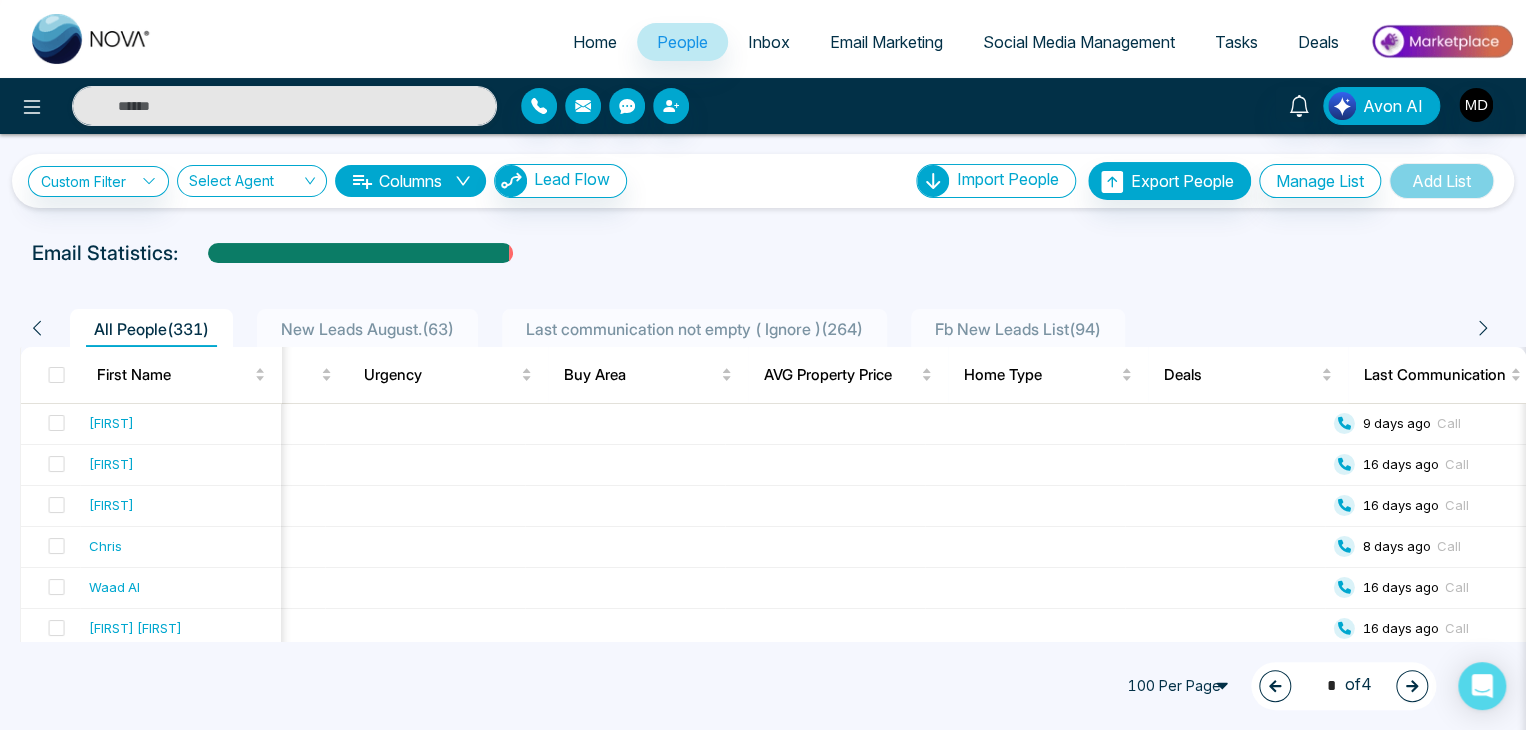 click 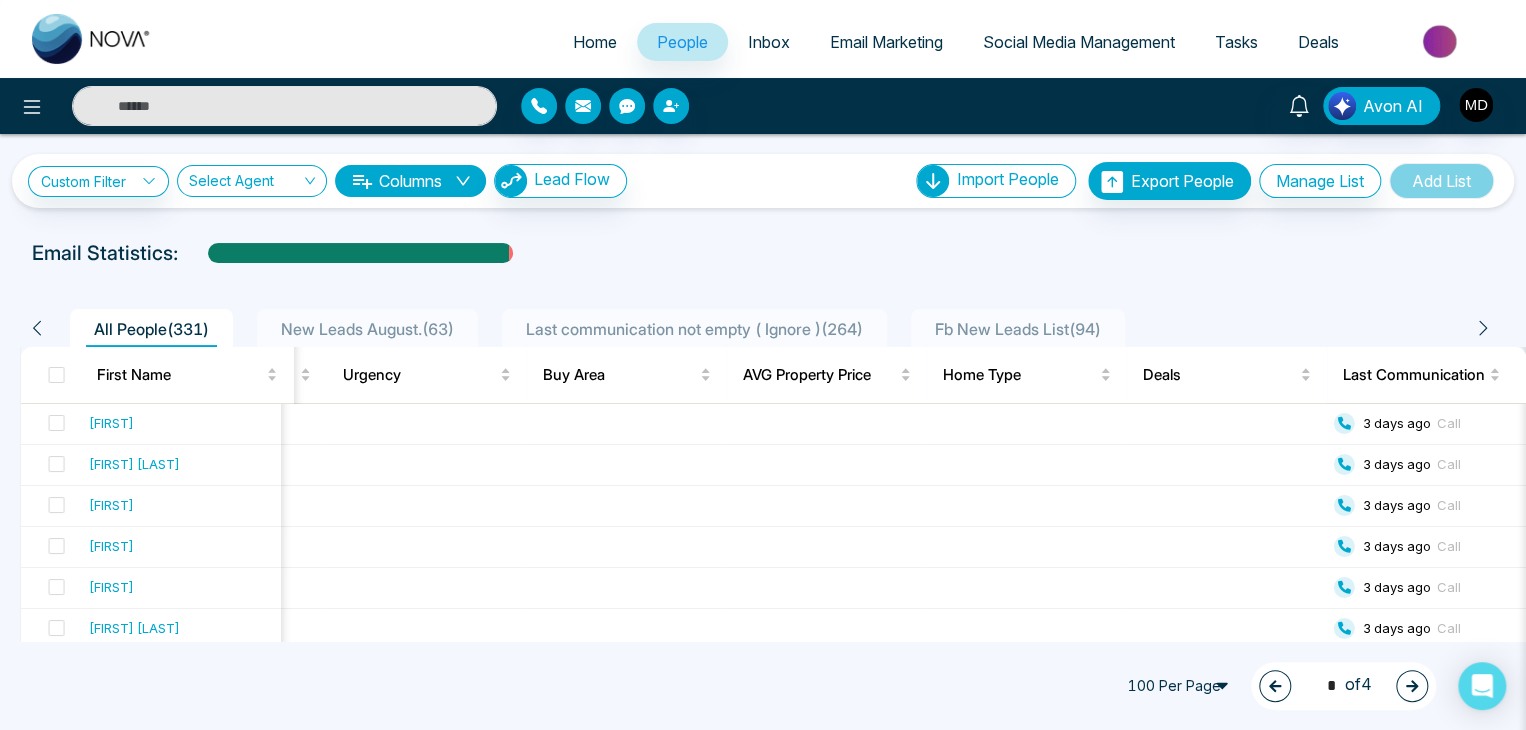 click 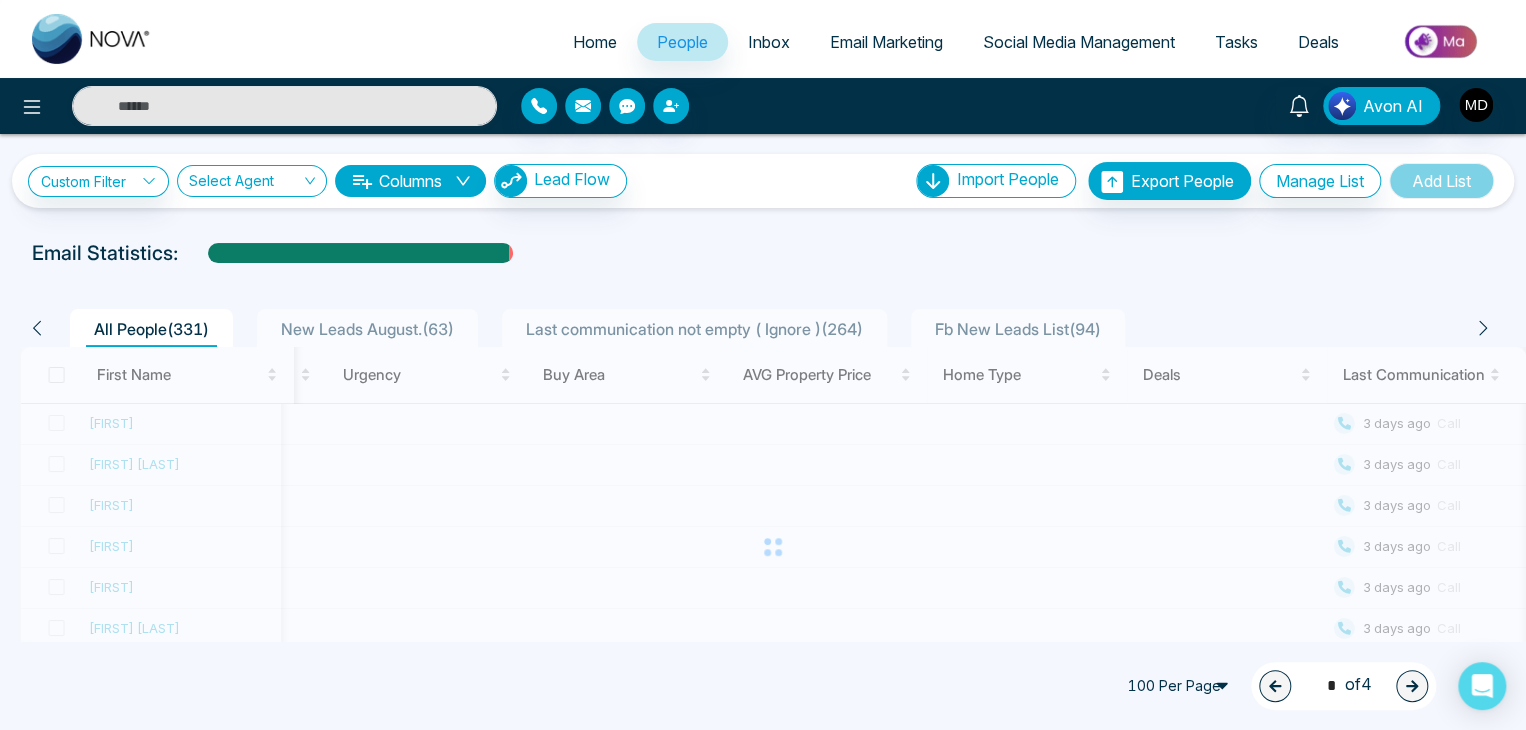 type on "*" 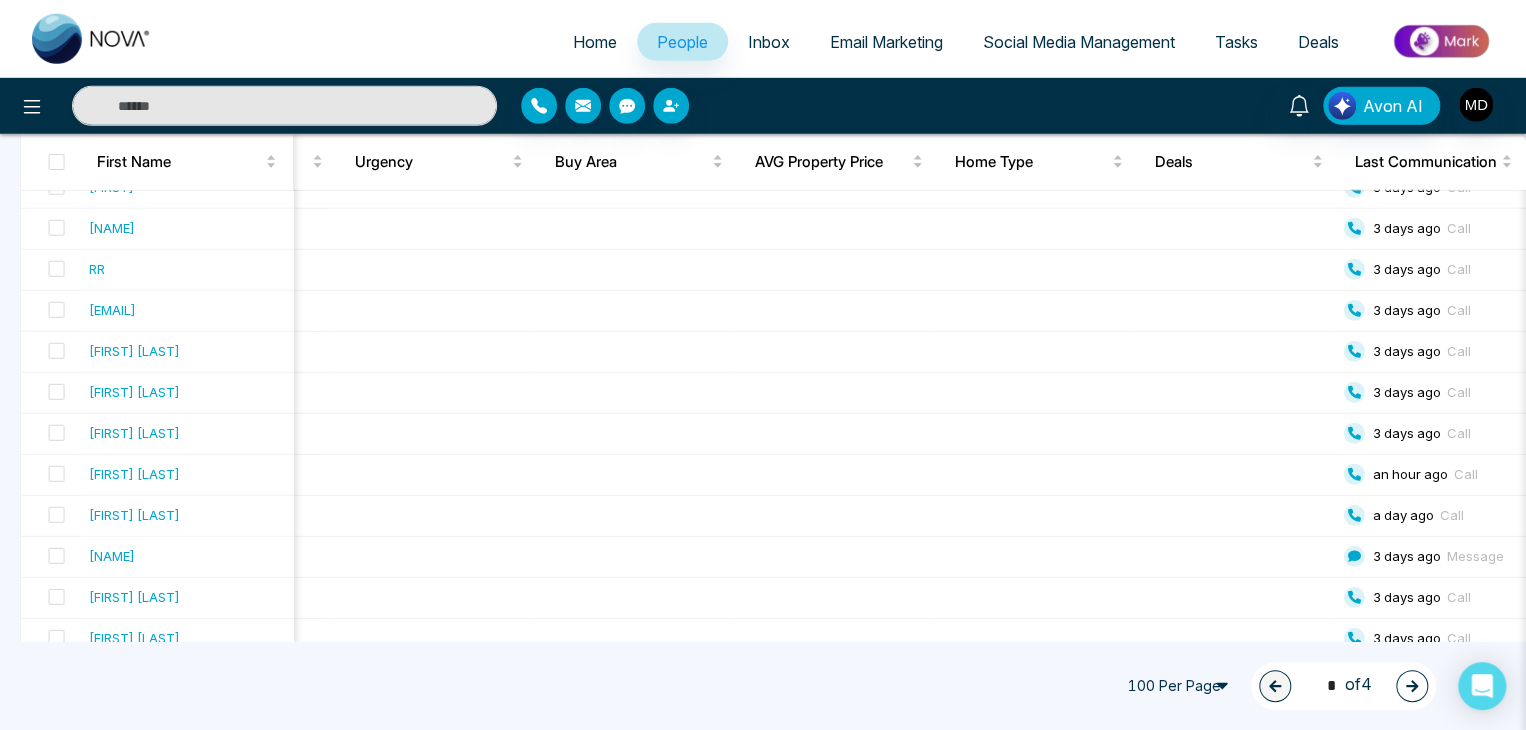 scroll, scrollTop: 3008, scrollLeft: 0, axis: vertical 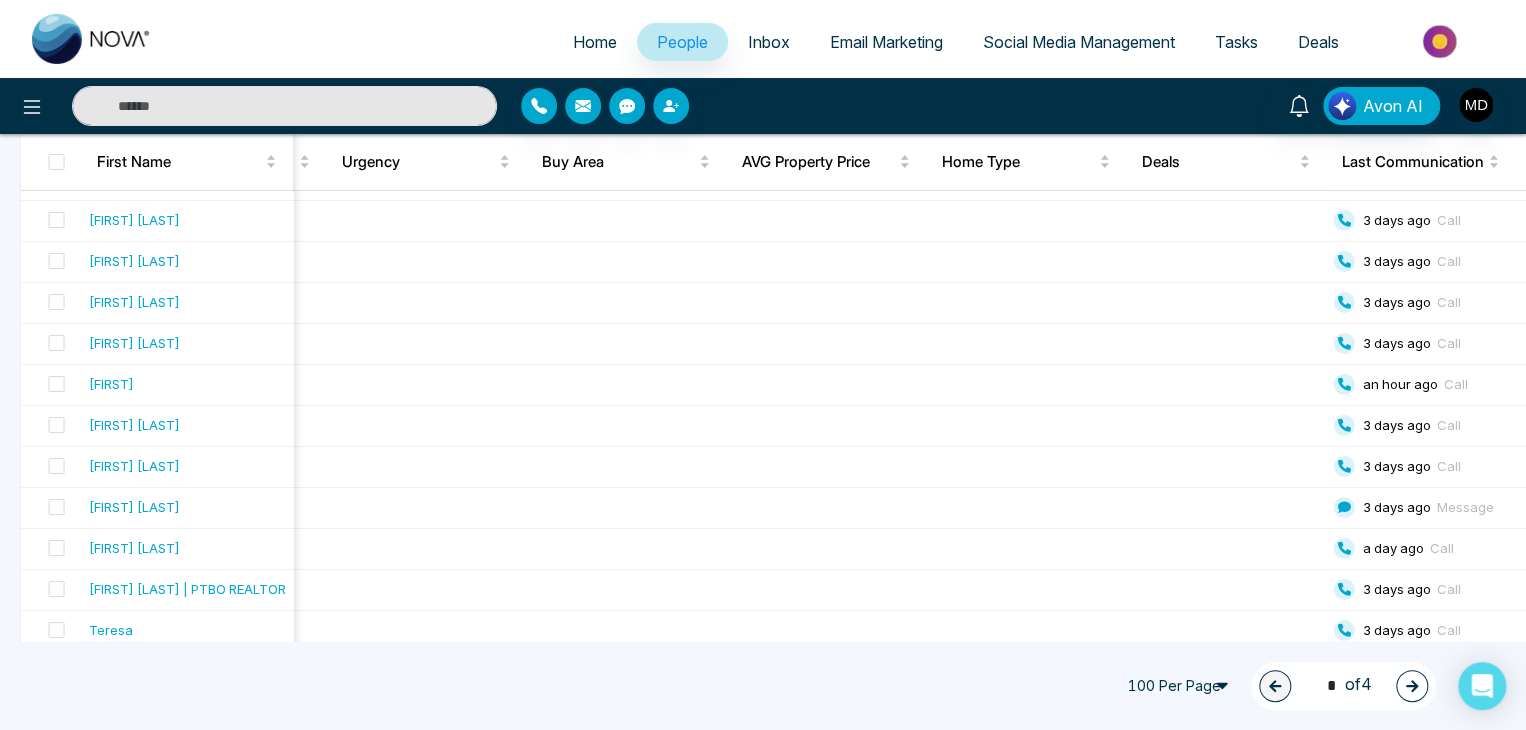 click on "Home" at bounding box center [595, 42] 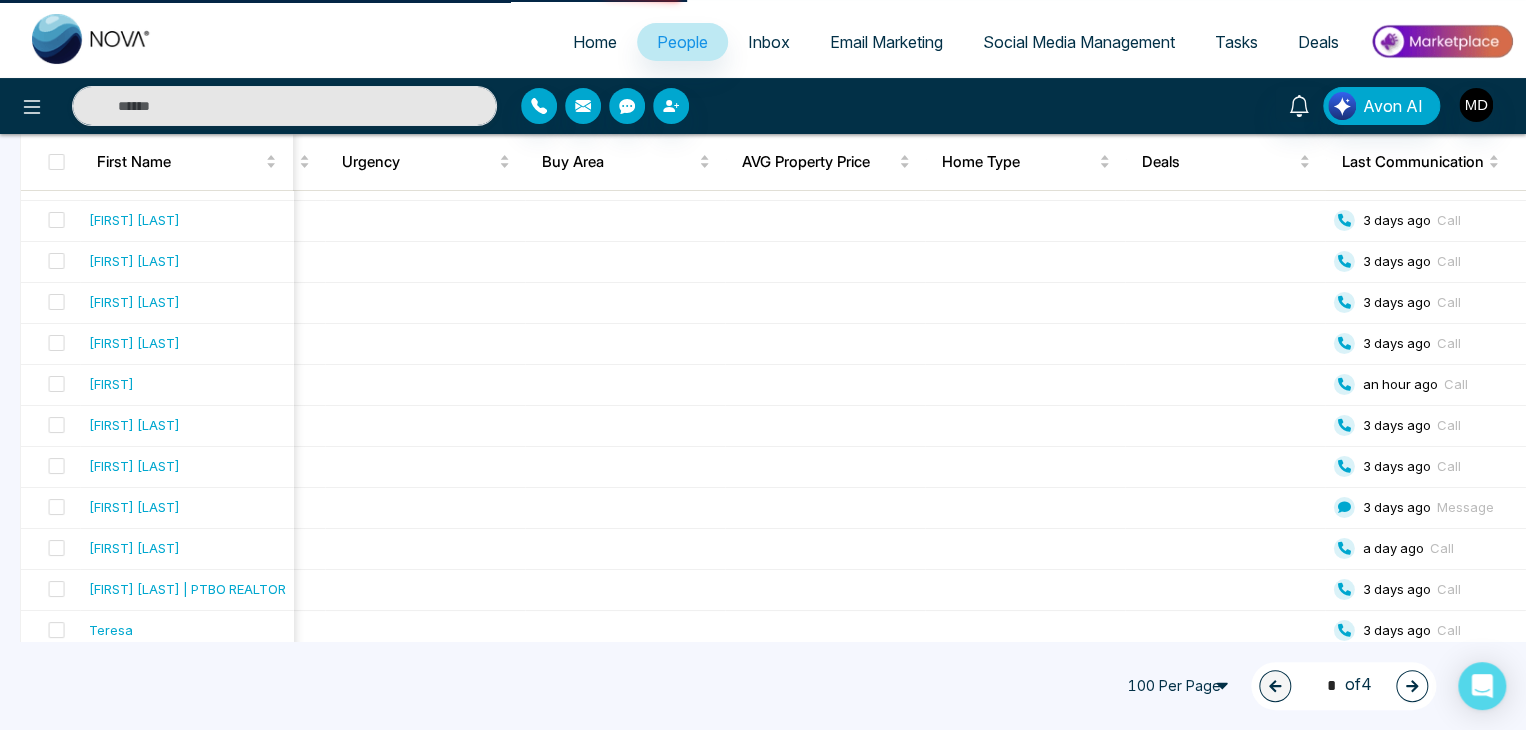 select on "*" 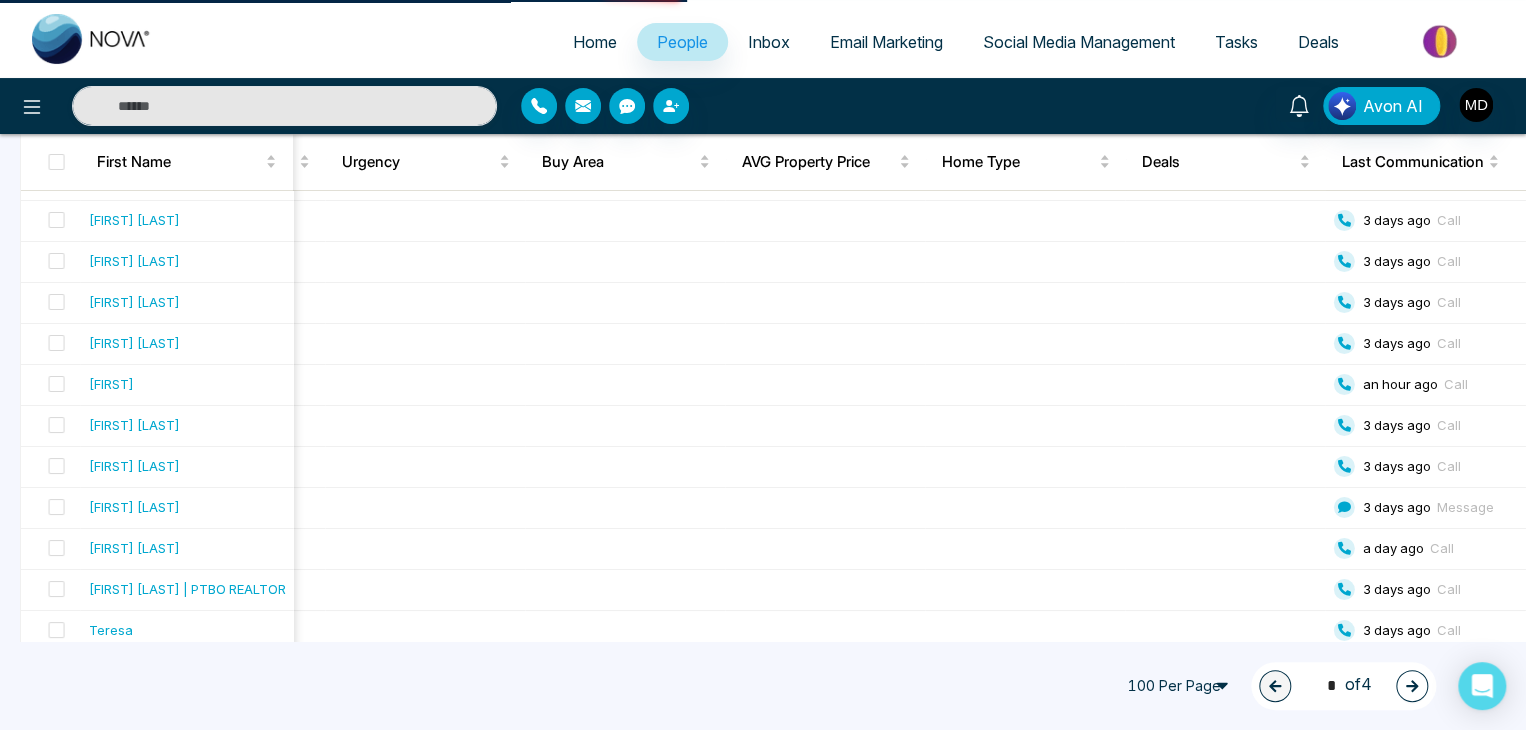 select on "*" 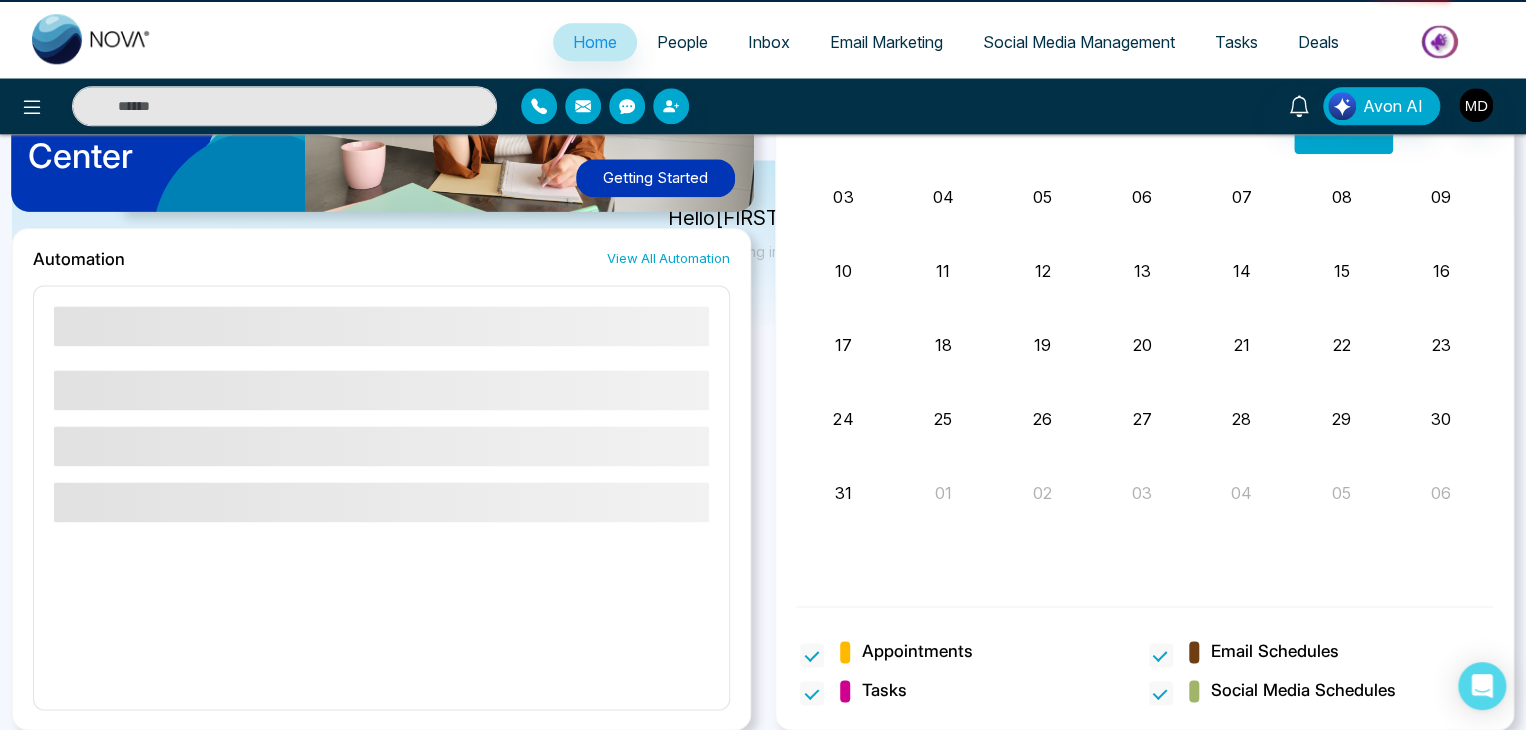 scroll, scrollTop: 0, scrollLeft: 0, axis: both 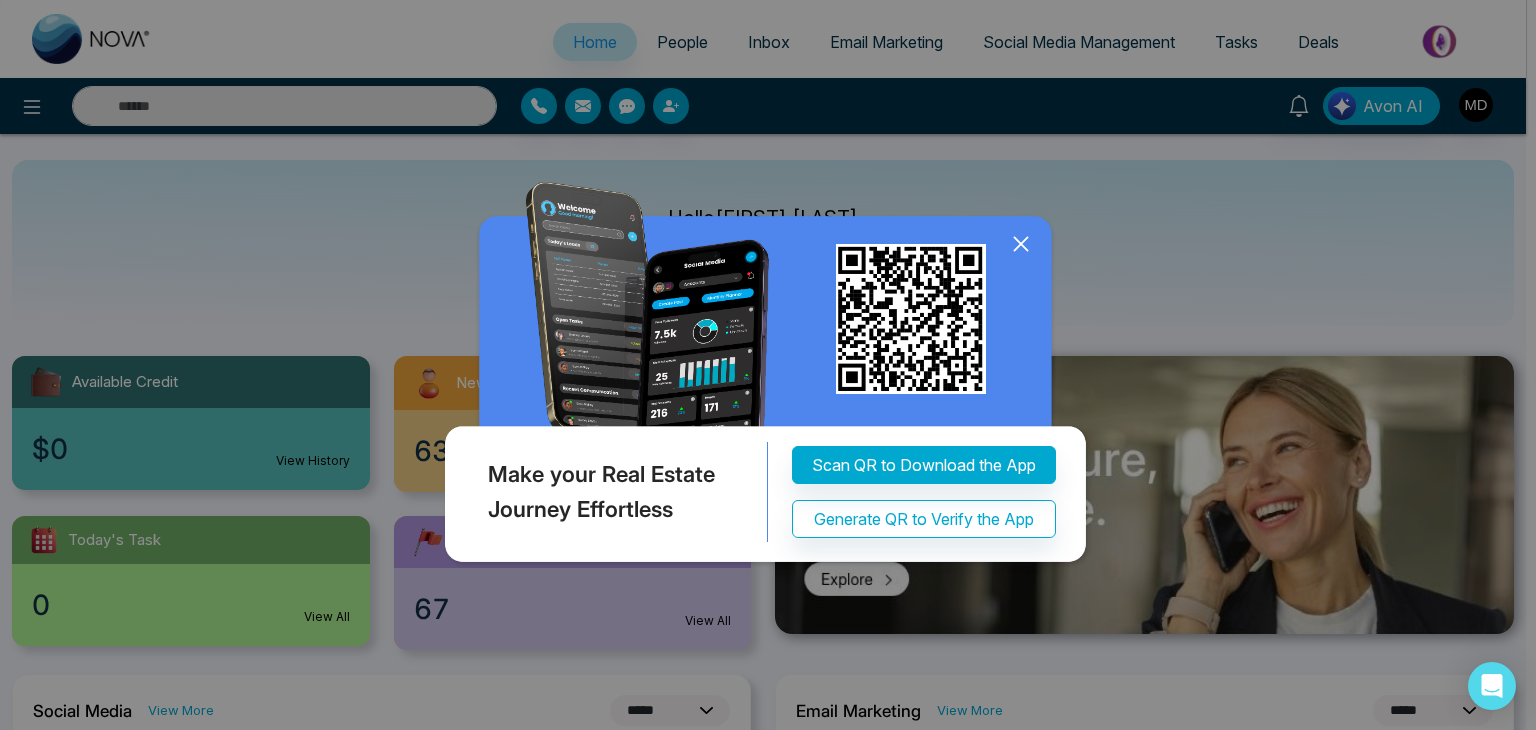 click 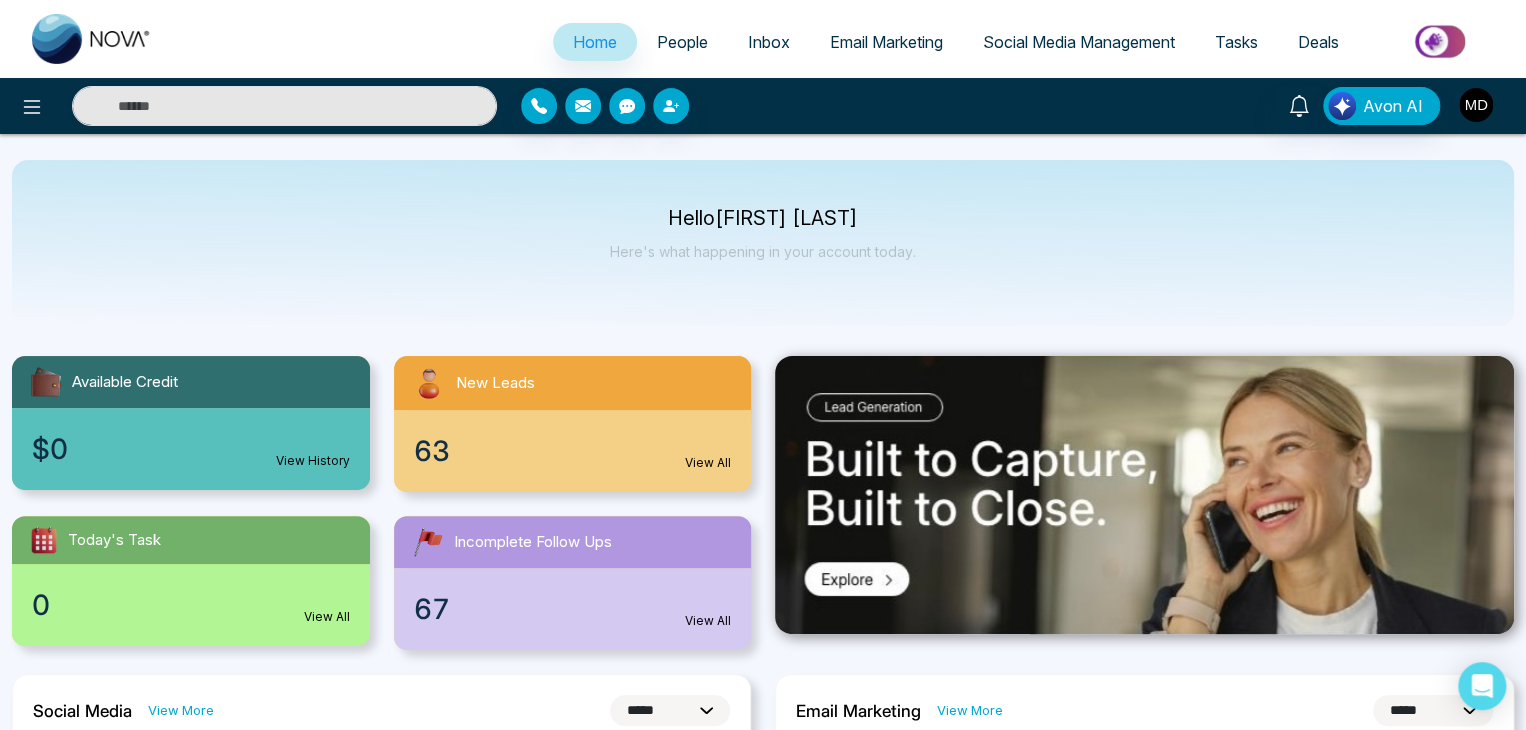 click at bounding box center (1476, 105) 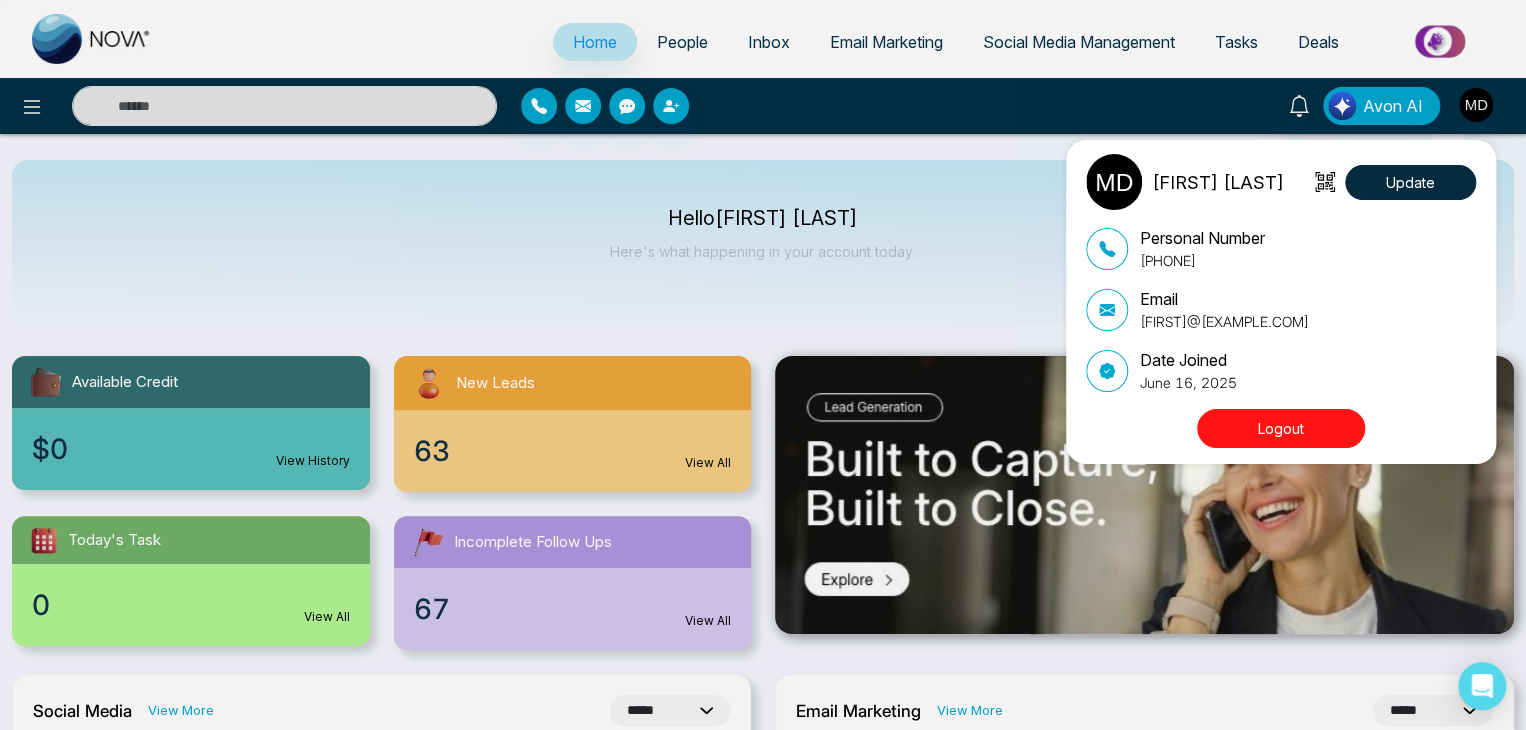 click on "Logout" at bounding box center (1281, 428) 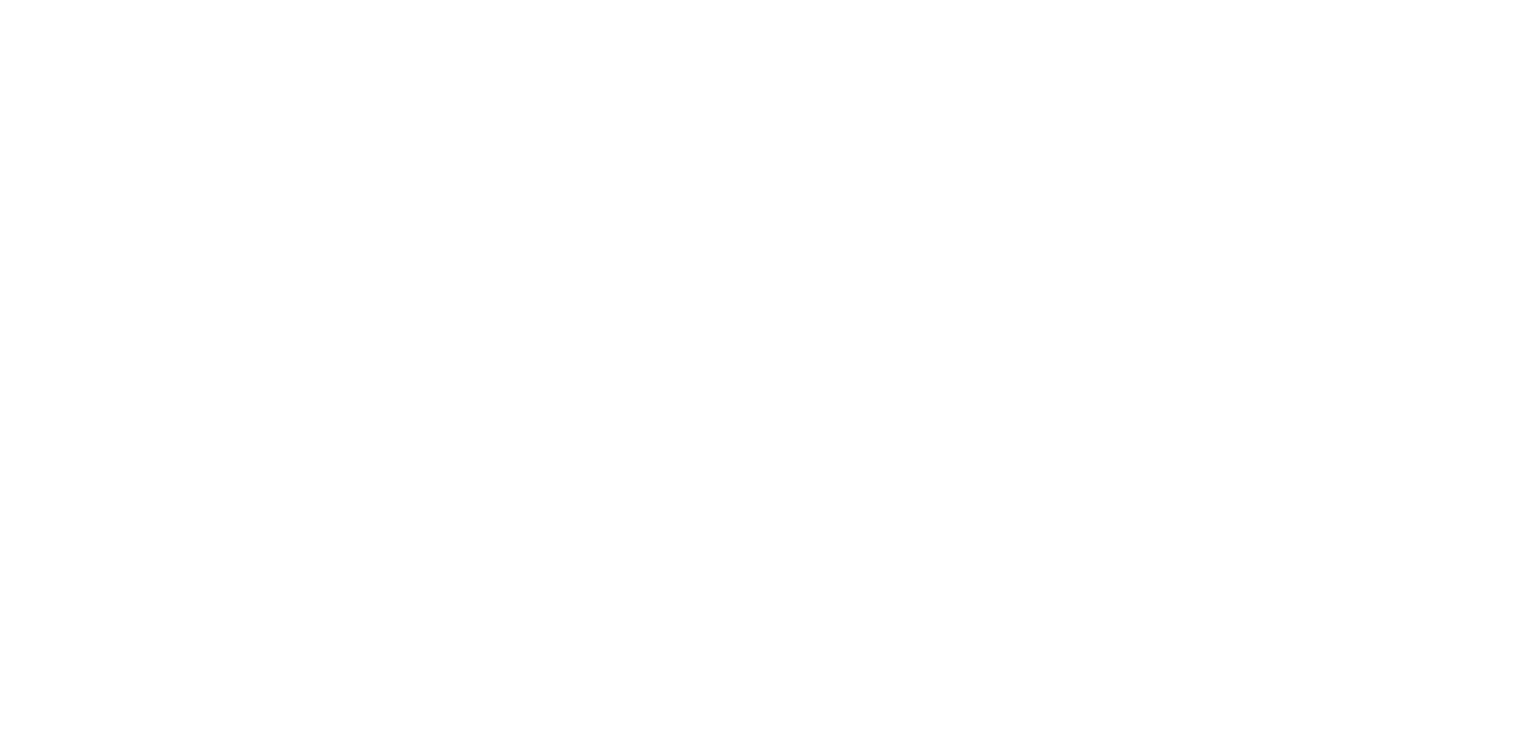 scroll, scrollTop: 0, scrollLeft: 0, axis: both 